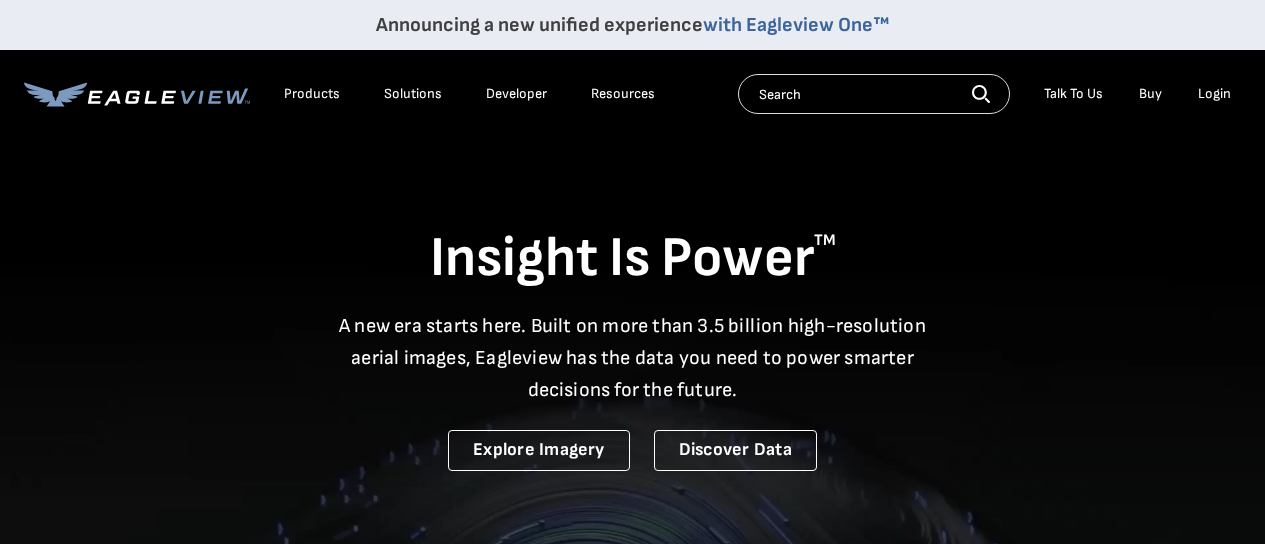 scroll, scrollTop: 0, scrollLeft: 0, axis: both 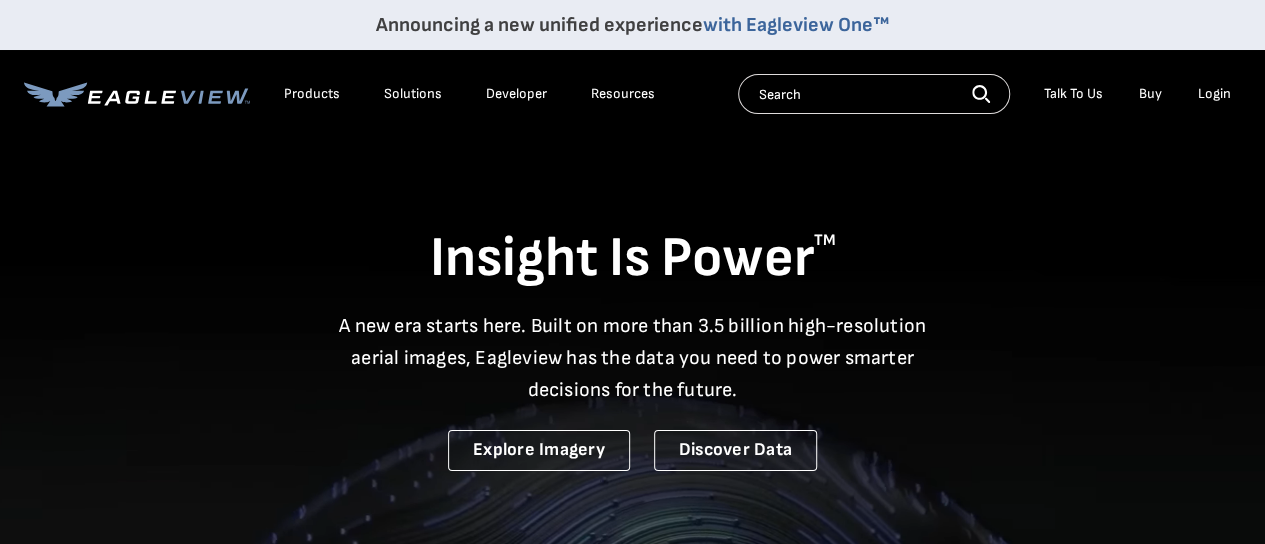 click on "Login" at bounding box center [1214, 94] 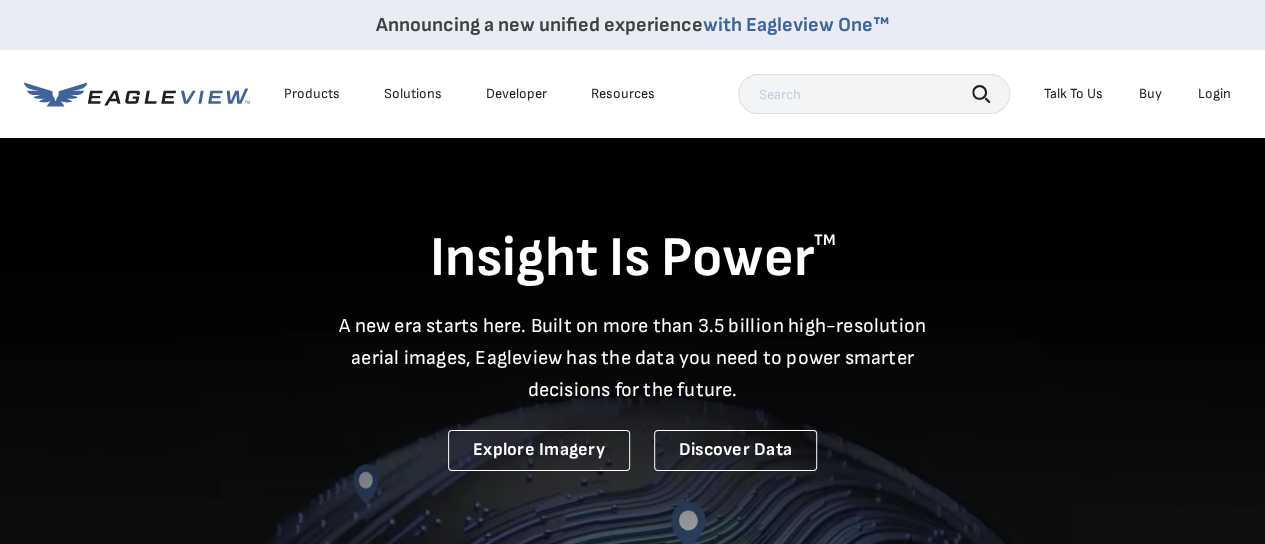 click on "Login" at bounding box center (1214, 94) 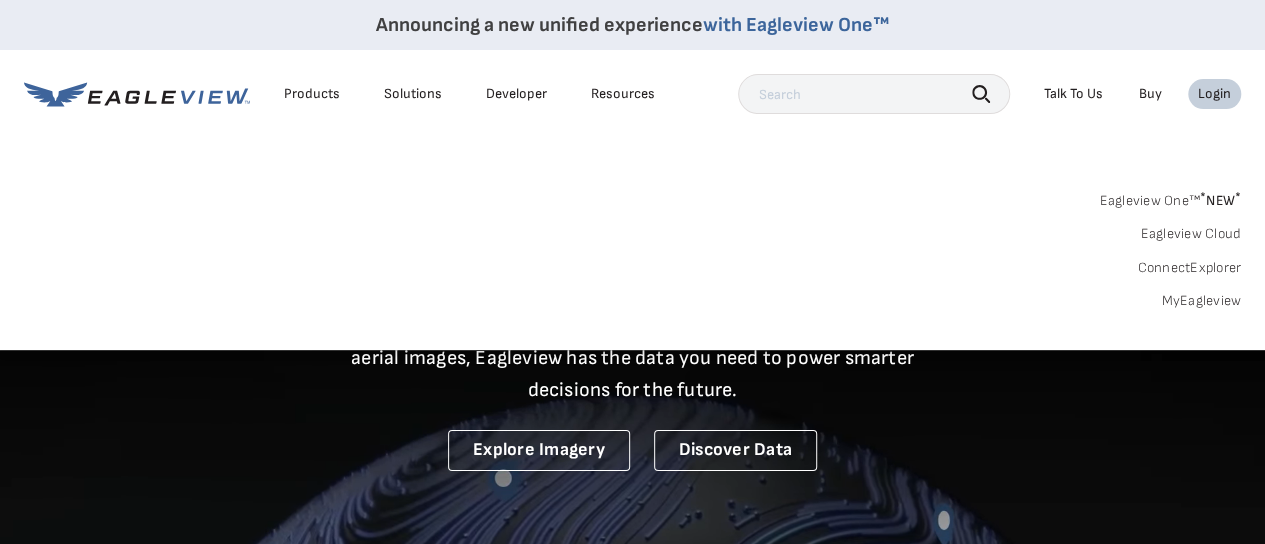 click on "MyEagleview" at bounding box center [1201, 301] 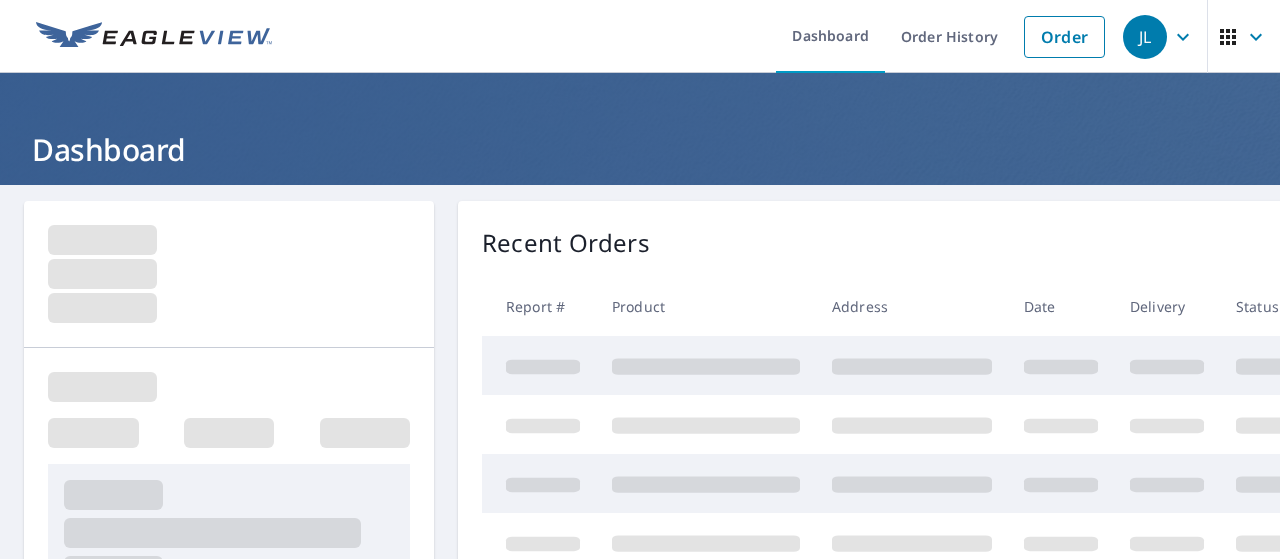 scroll, scrollTop: 0, scrollLeft: 0, axis: both 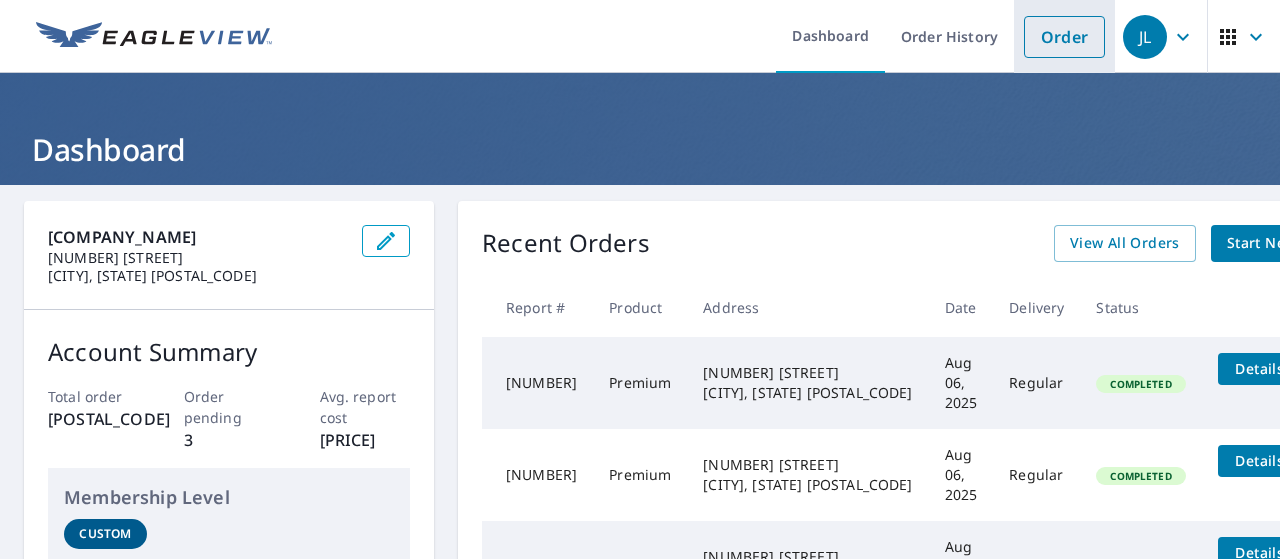 click on "Order" at bounding box center [1064, 37] 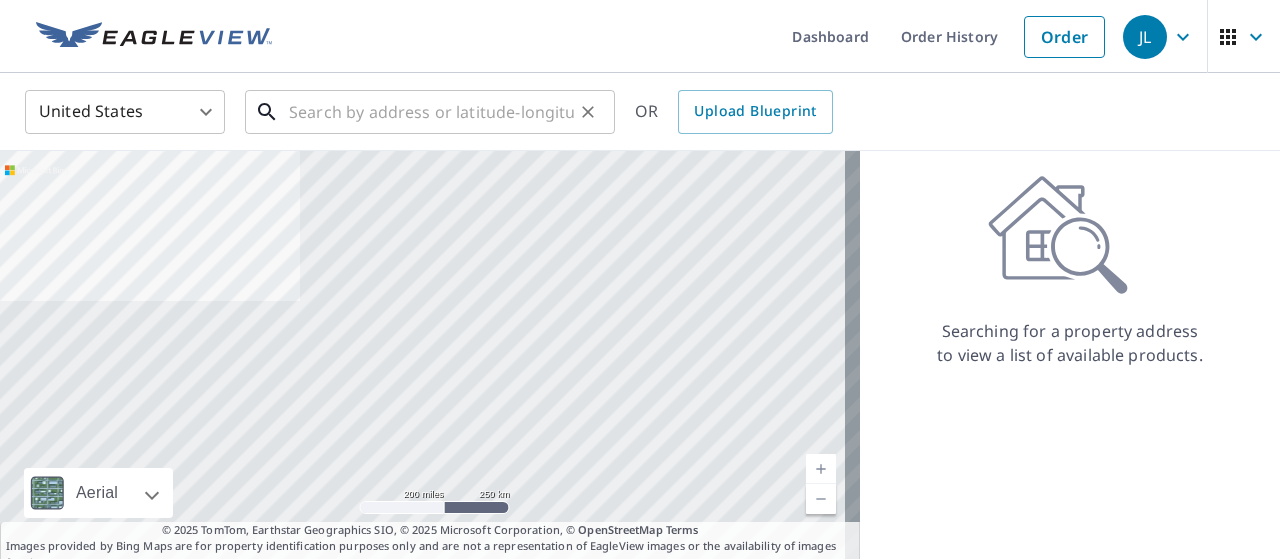 click at bounding box center (431, 112) 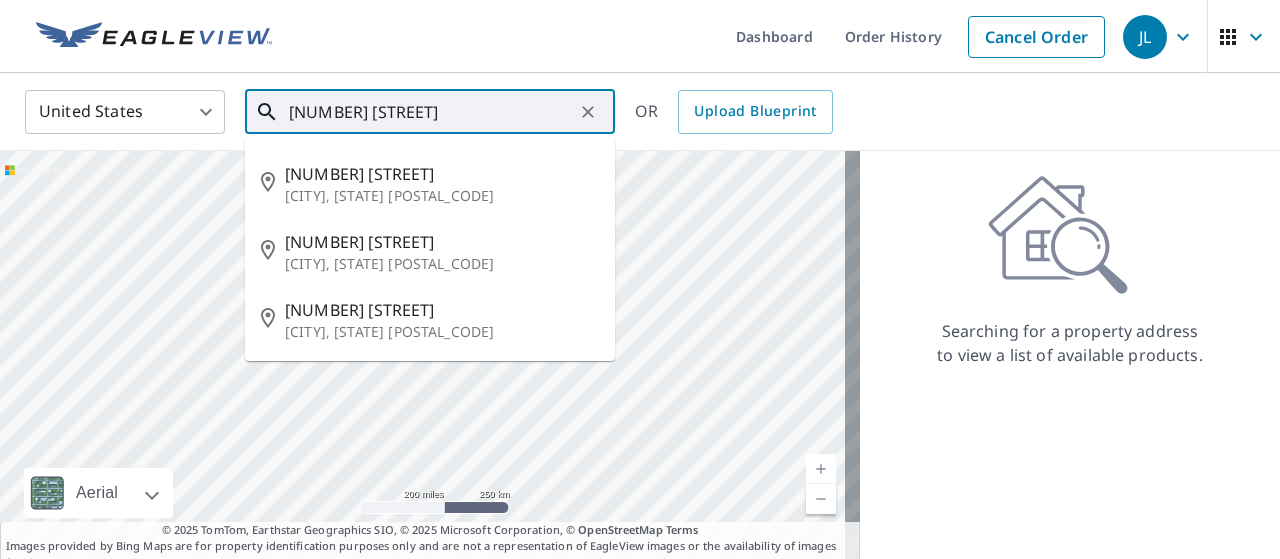 scroll, scrollTop: 0, scrollLeft: 0, axis: both 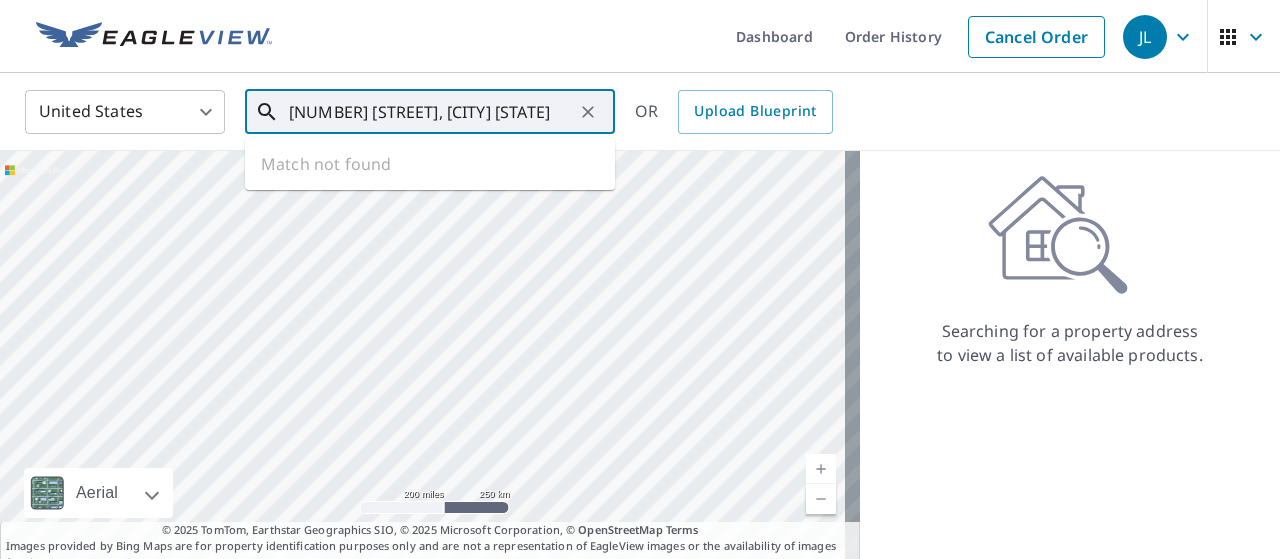 type on "[NUMBER] [STREET], [CITY] [STATE]" 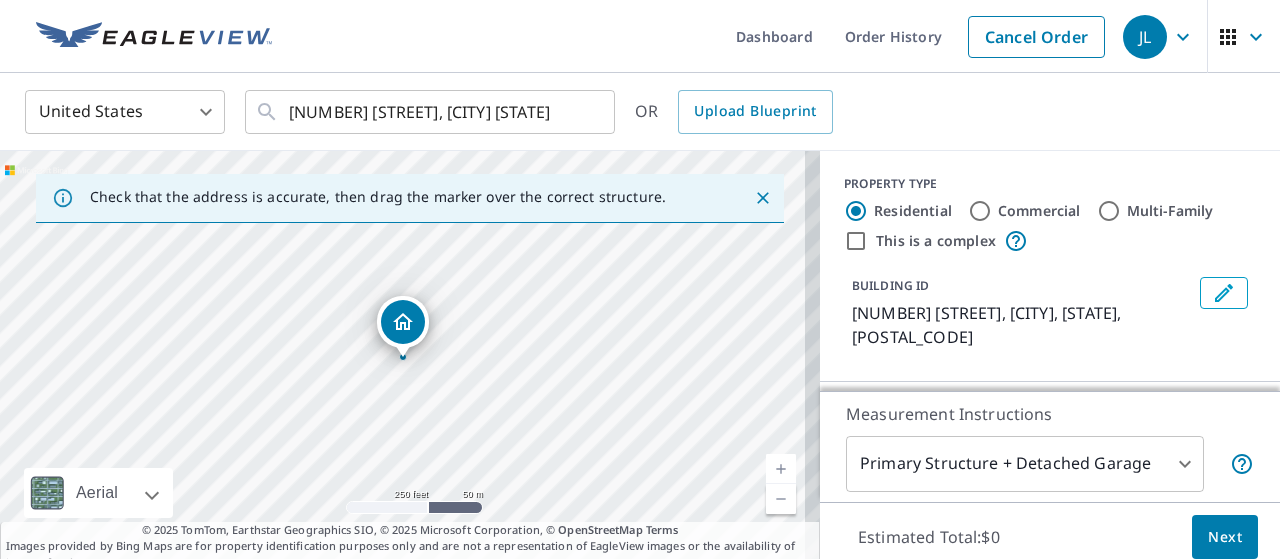 click at bounding box center (781, 469) 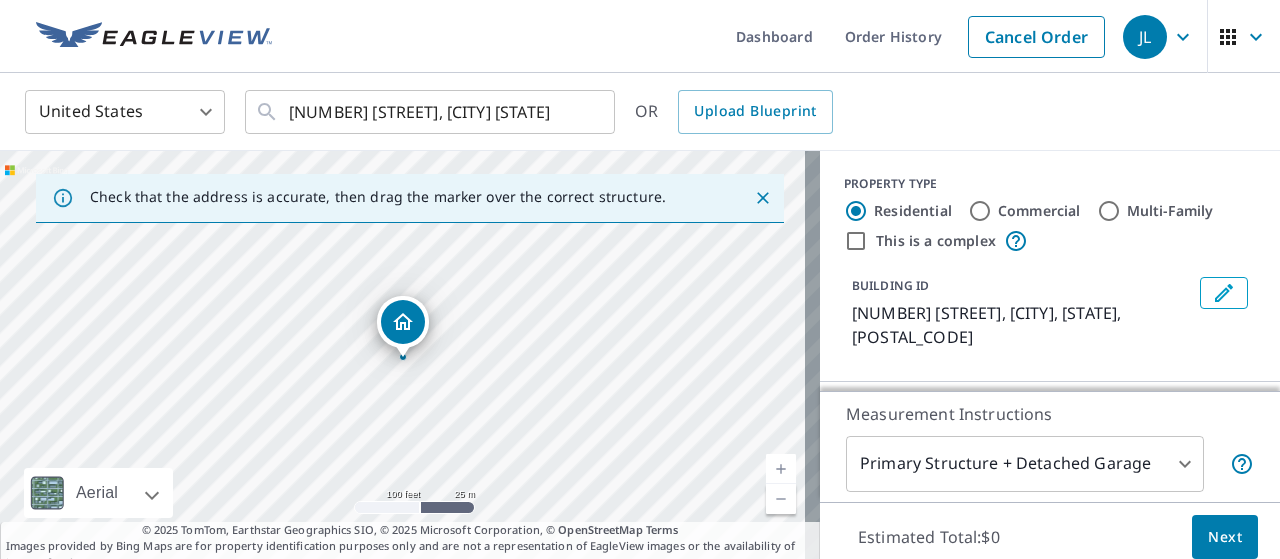 click at bounding box center [781, 499] 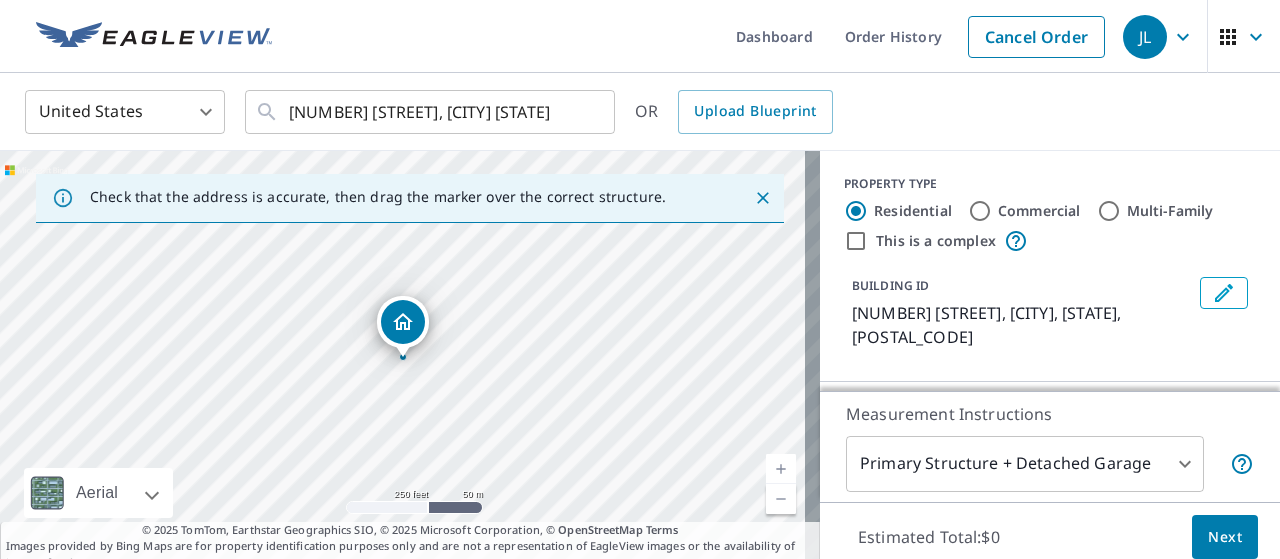 click at bounding box center (781, 499) 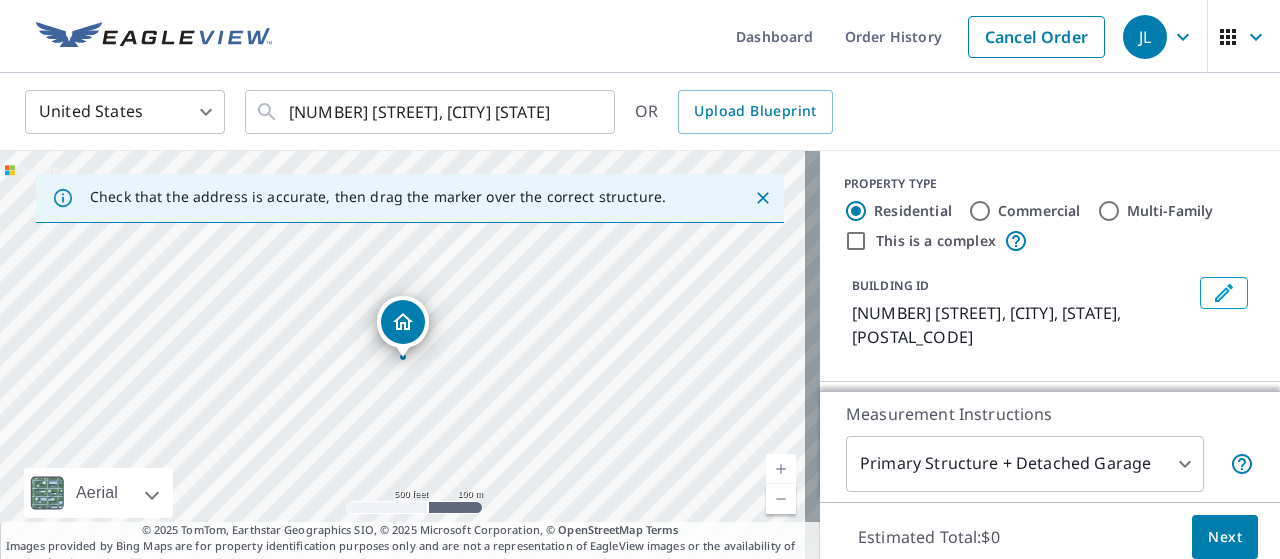 click at bounding box center [781, 469] 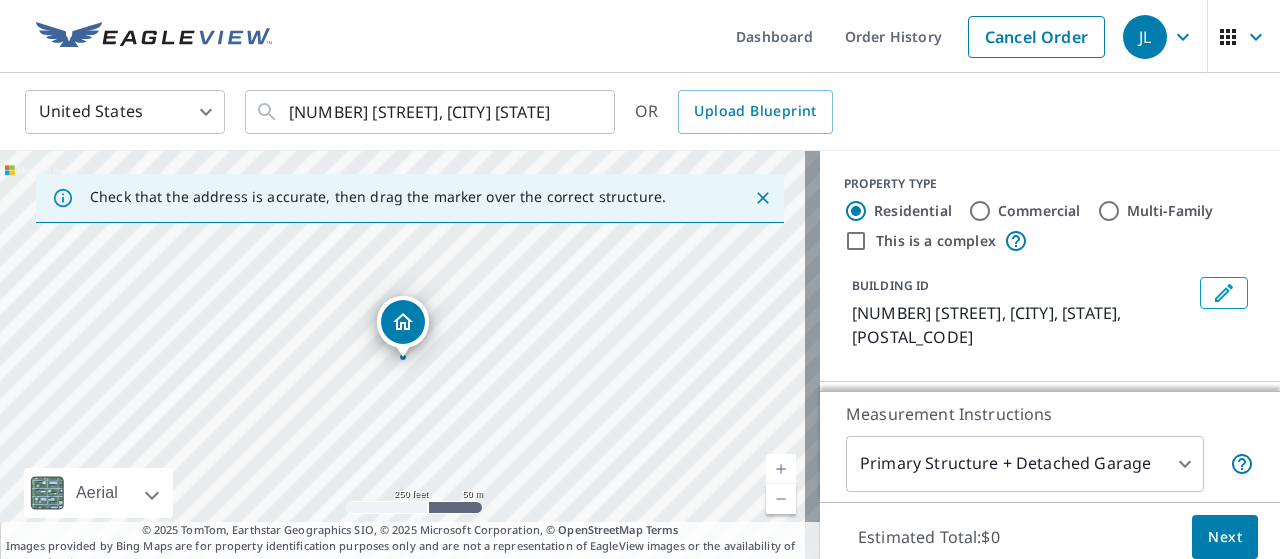 click at bounding box center (781, 469) 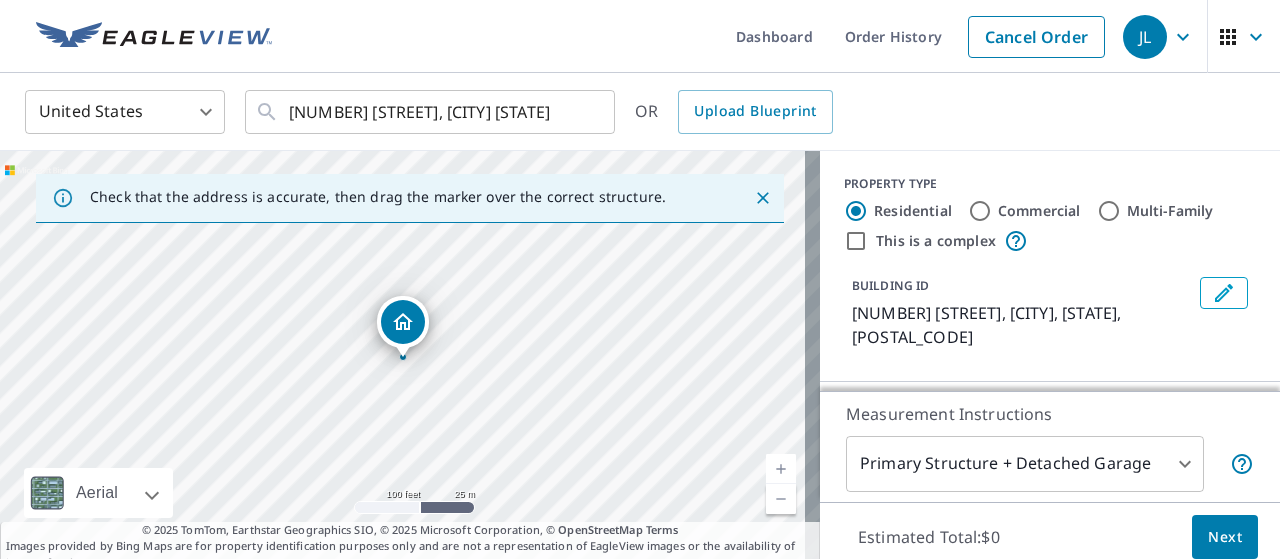 click at bounding box center (781, 469) 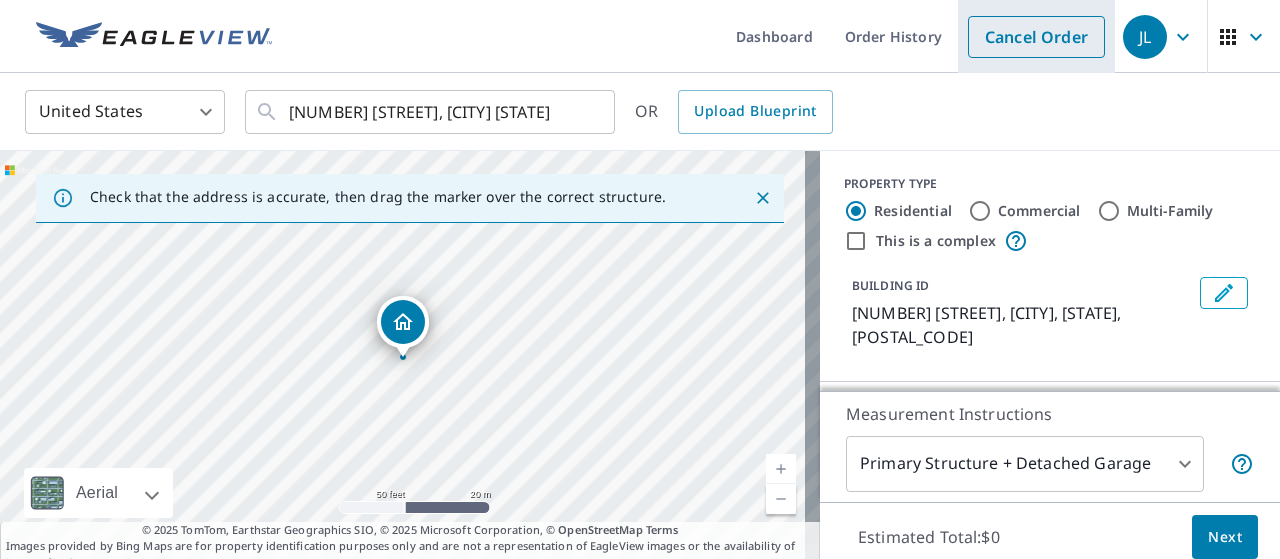 click on "Cancel Order" at bounding box center (1036, 37) 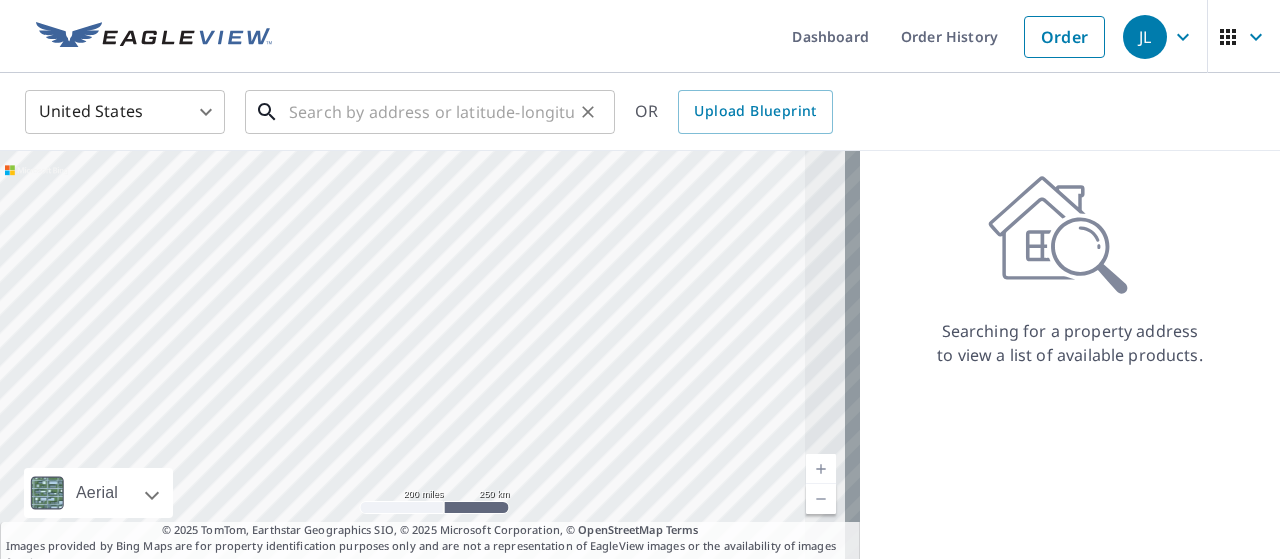 click at bounding box center (431, 112) 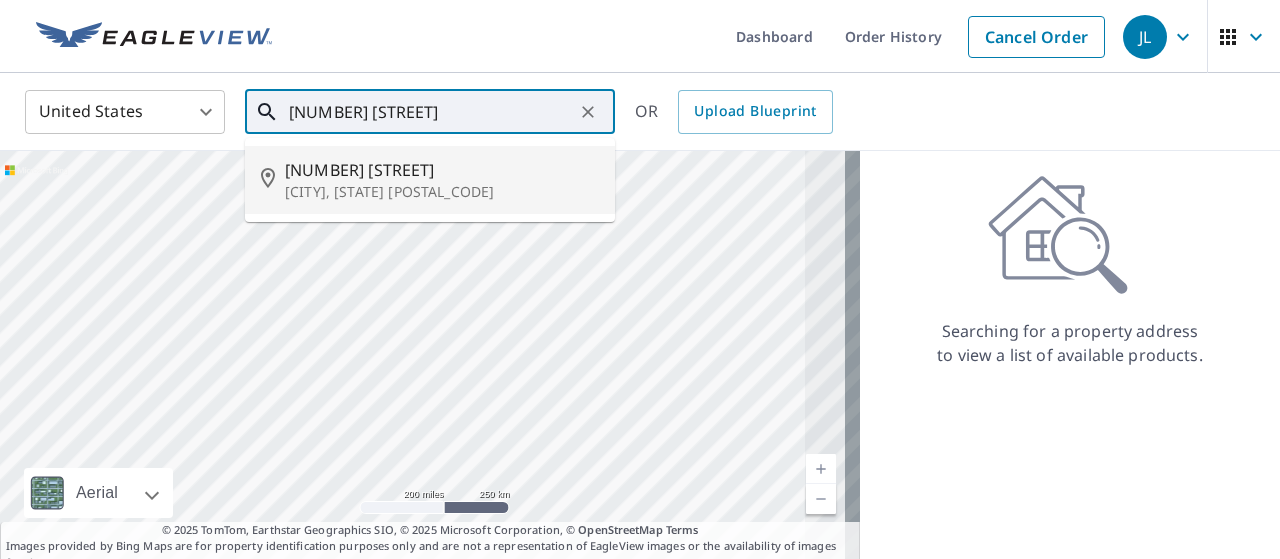 click on "[NUMBER] [STREET]" at bounding box center (442, 170) 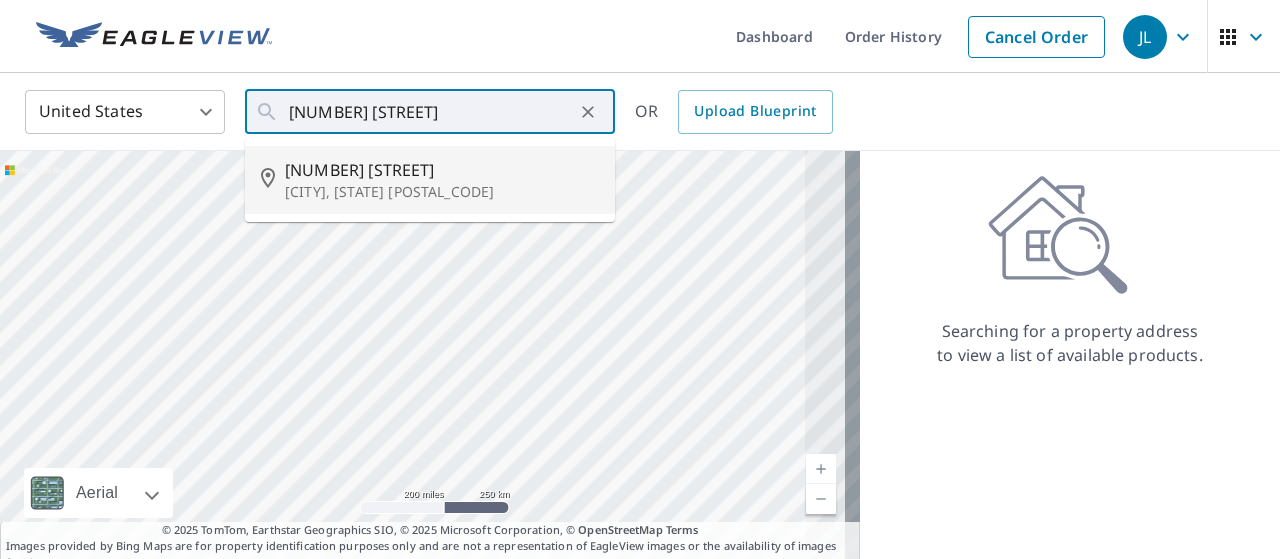 type on "[NUMBER] [STREET] [CITY], [STATE] [POSTAL_CODE]" 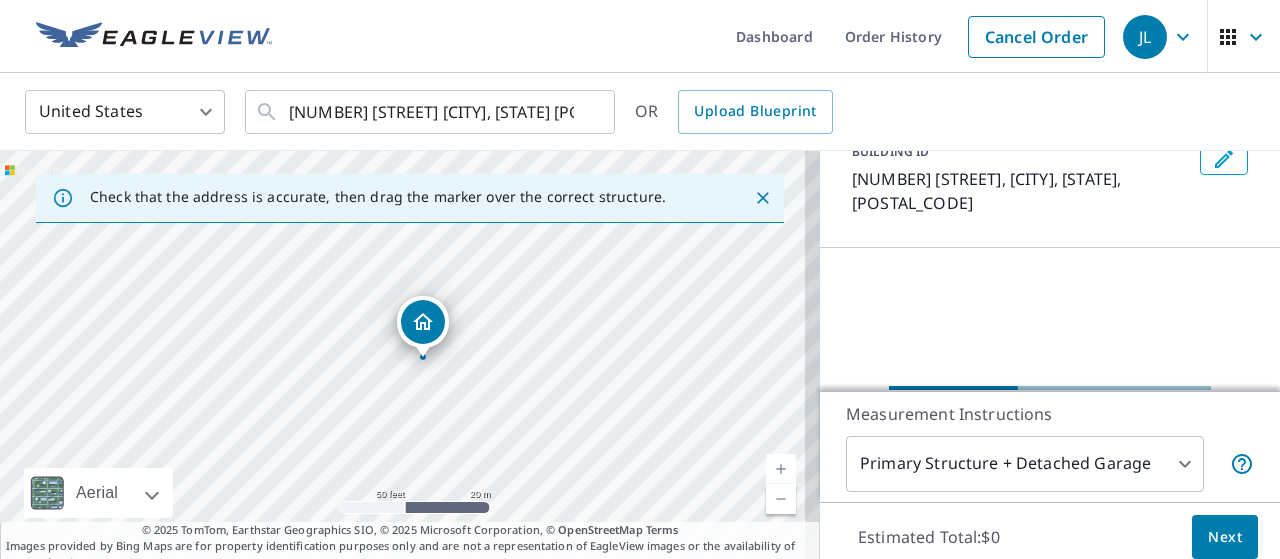 scroll, scrollTop: 136, scrollLeft: 0, axis: vertical 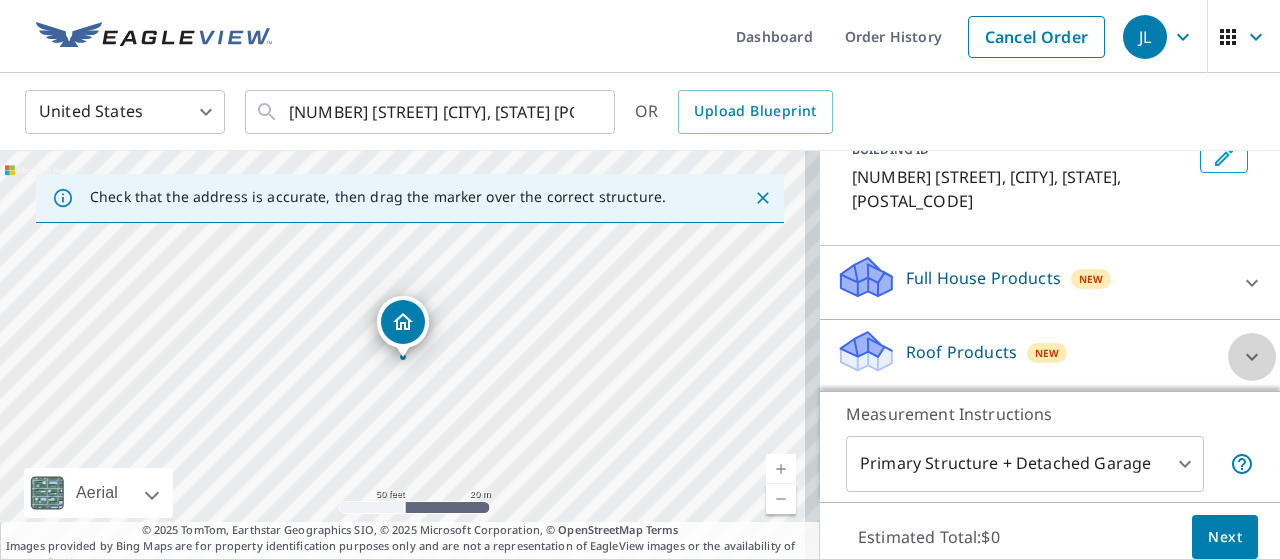 click 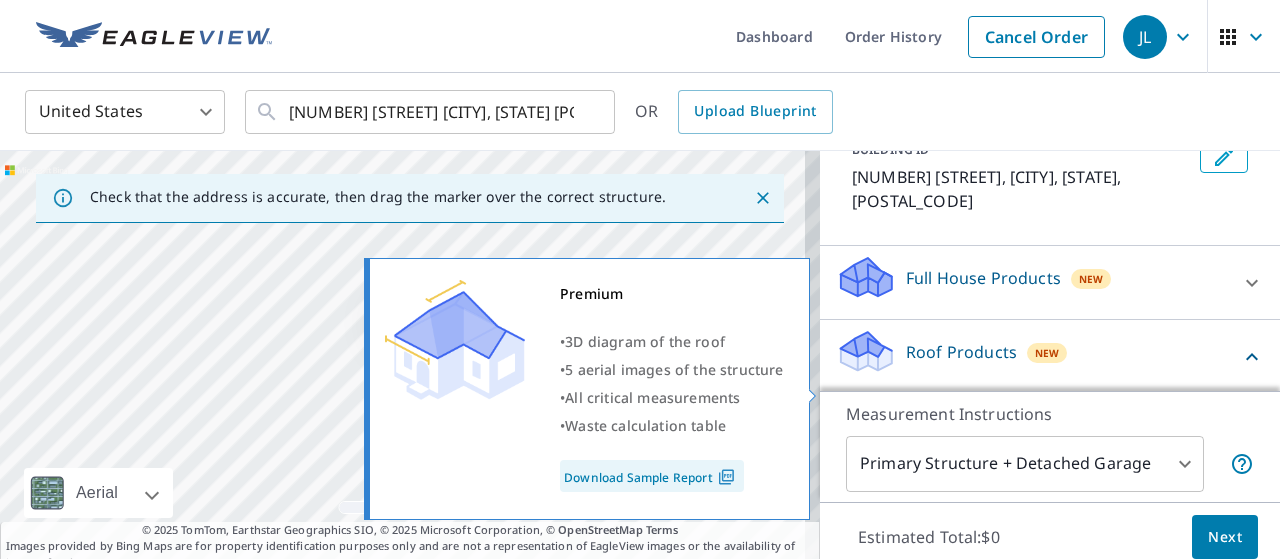 click on "Premium $20.5 - $66" at bounding box center (851, 414) 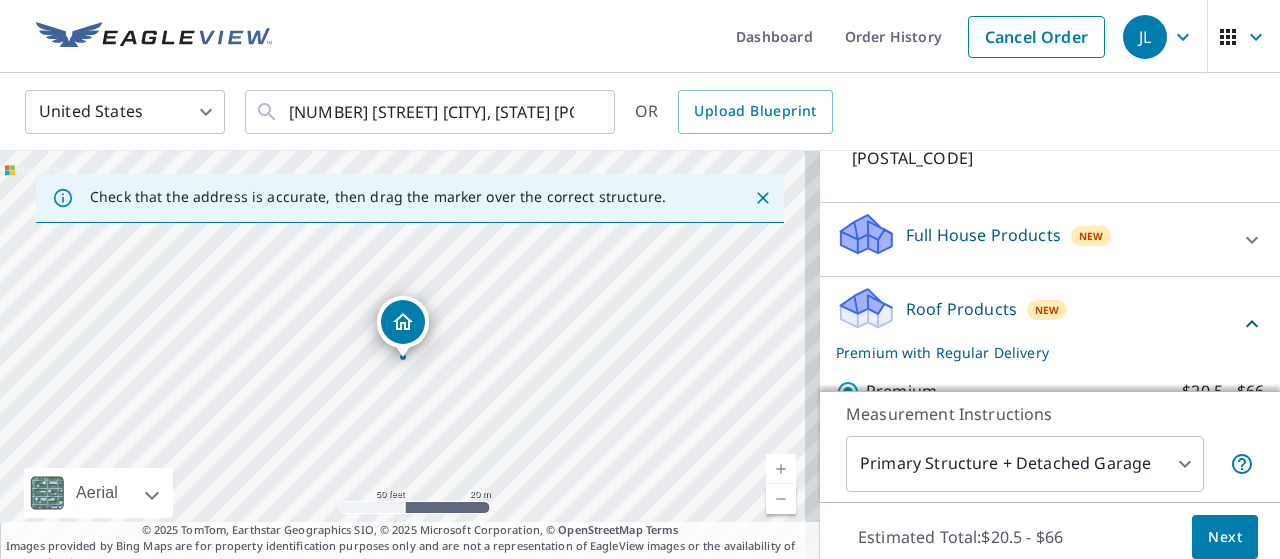 scroll, scrollTop: 182, scrollLeft: 0, axis: vertical 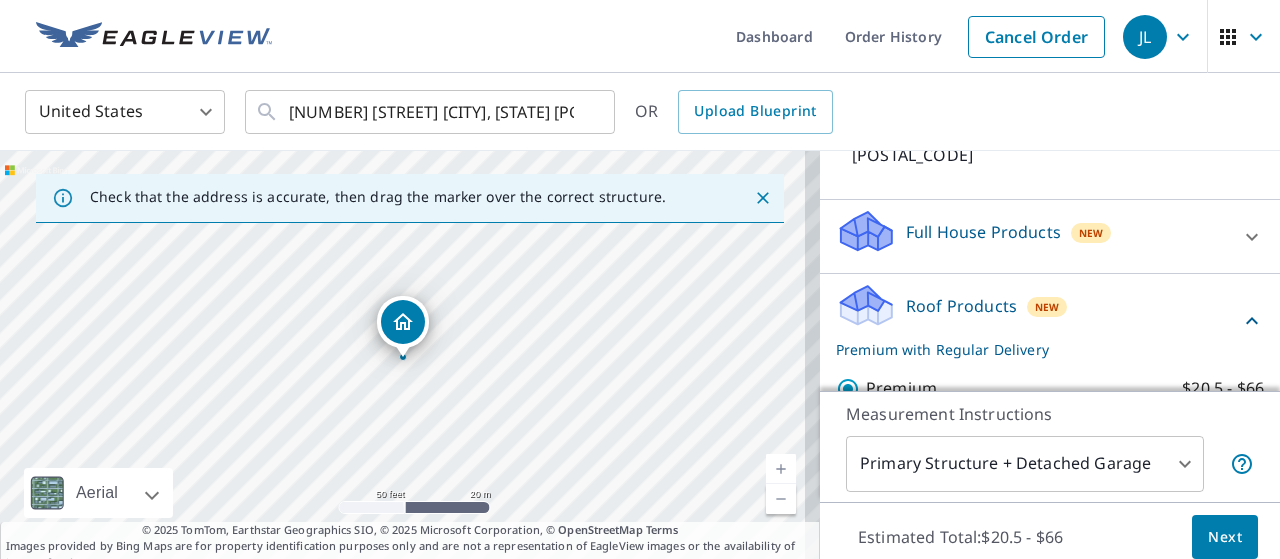 click on "Next" at bounding box center [1225, 537] 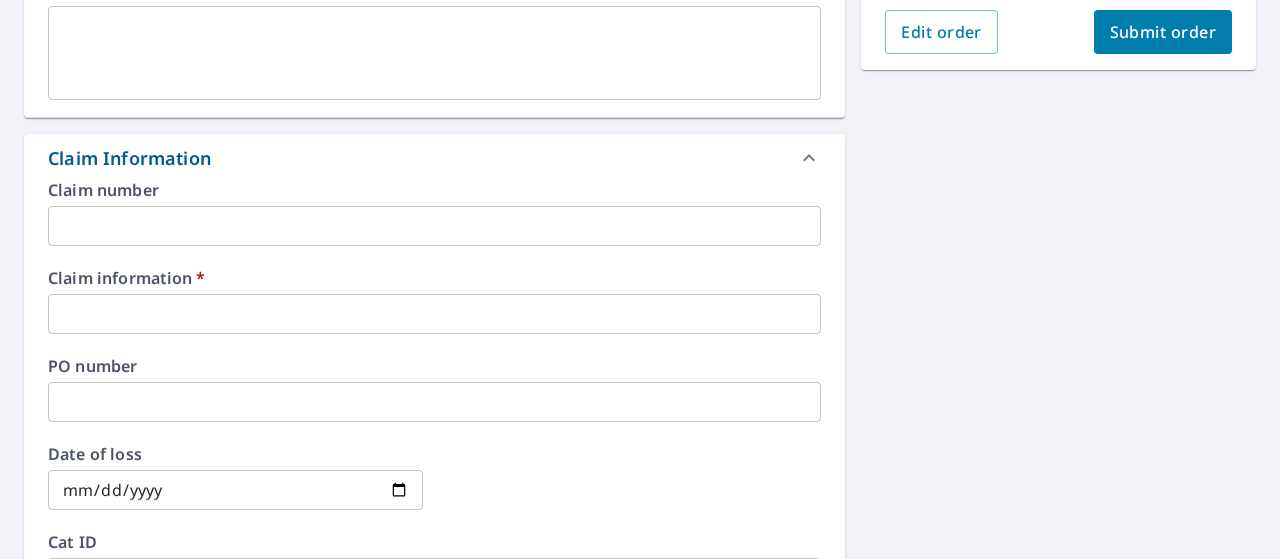 scroll, scrollTop: 612, scrollLeft: 0, axis: vertical 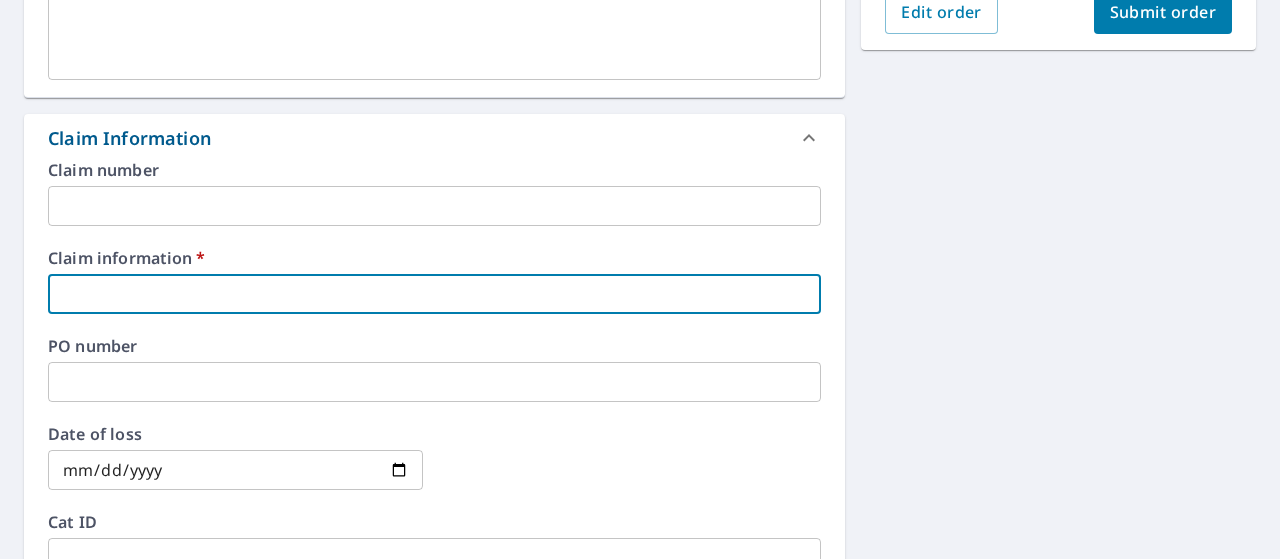 click at bounding box center [434, 294] 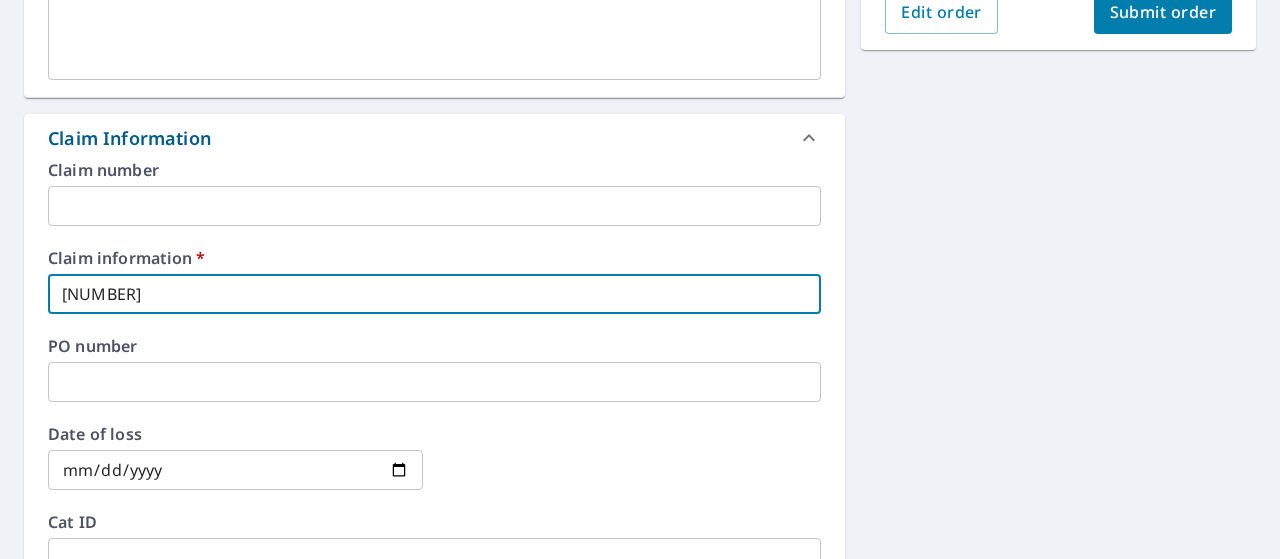 checkbox on "true" 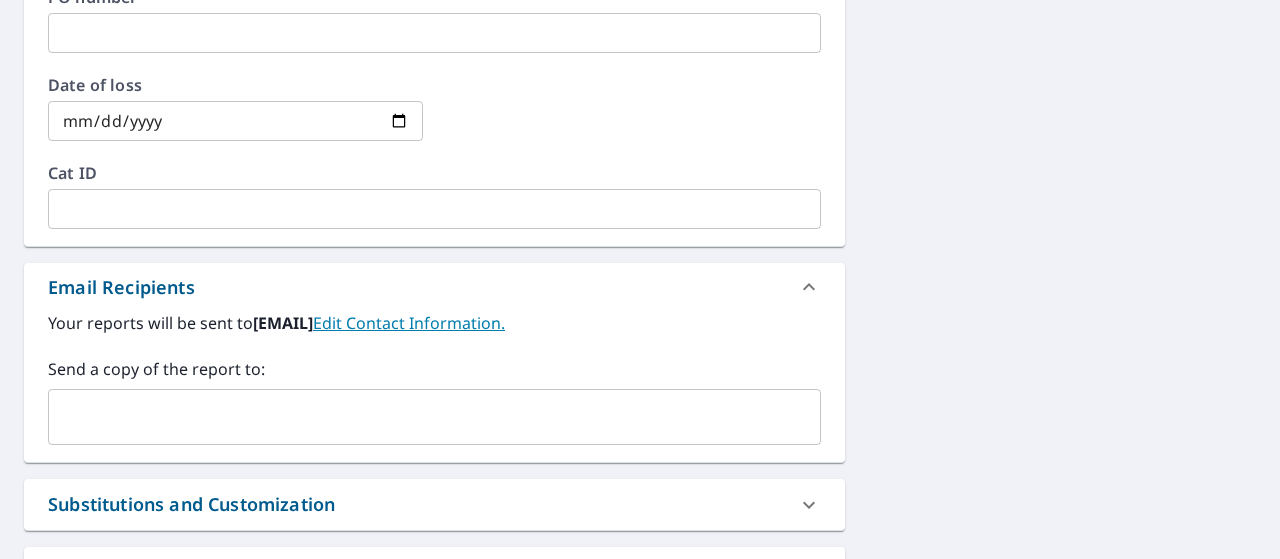 scroll, scrollTop: 998, scrollLeft: 0, axis: vertical 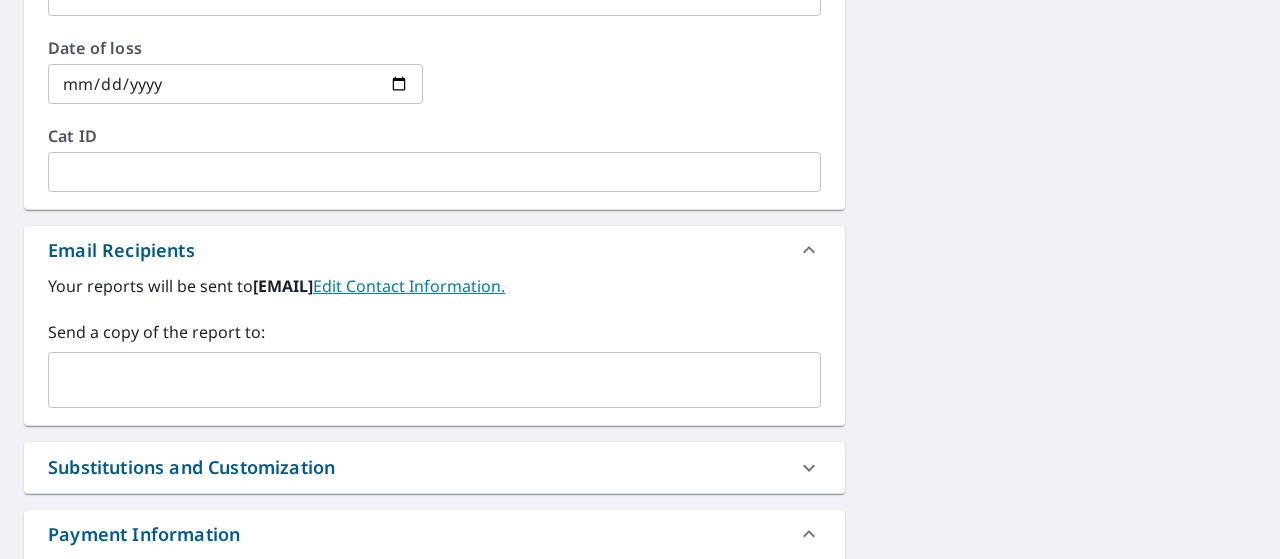 click at bounding box center [419, 380] 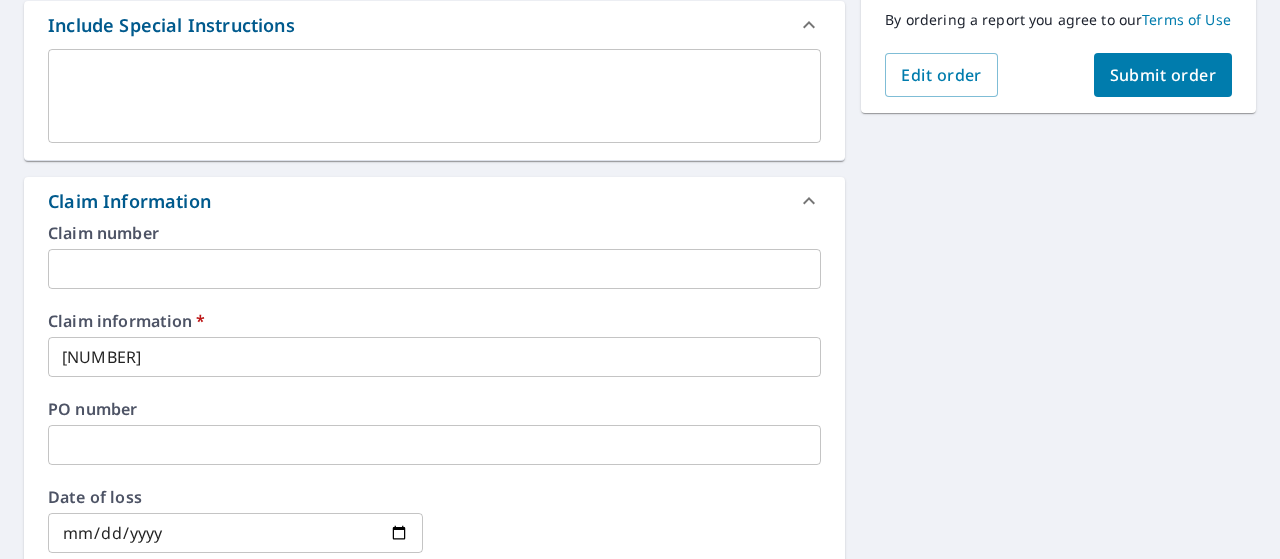 scroll, scrollTop: 542, scrollLeft: 0, axis: vertical 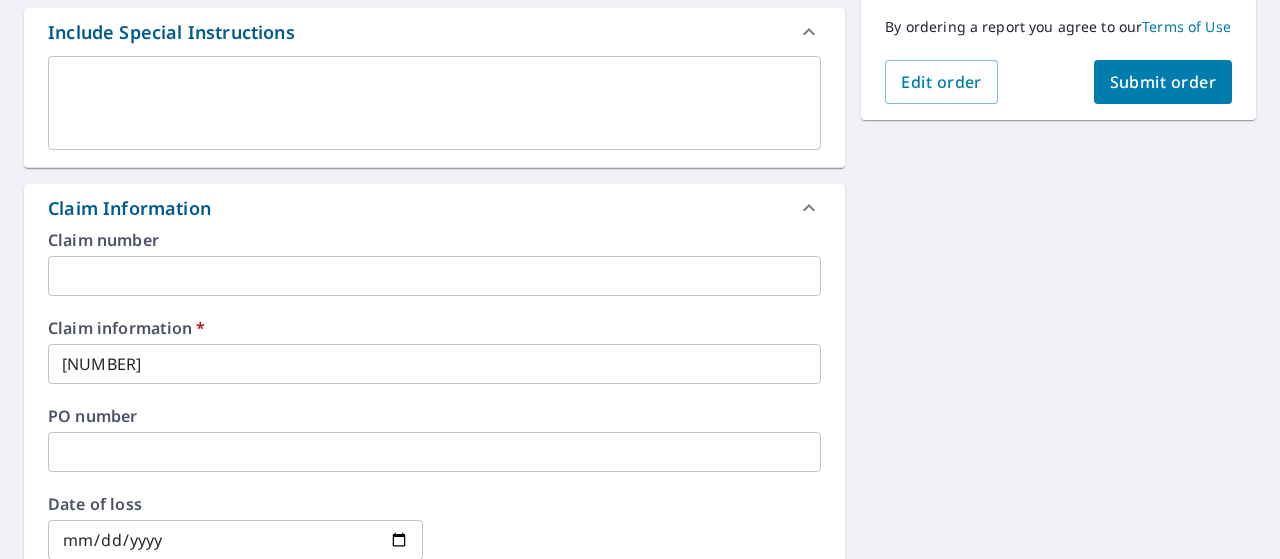 type on "[EMAIL]" 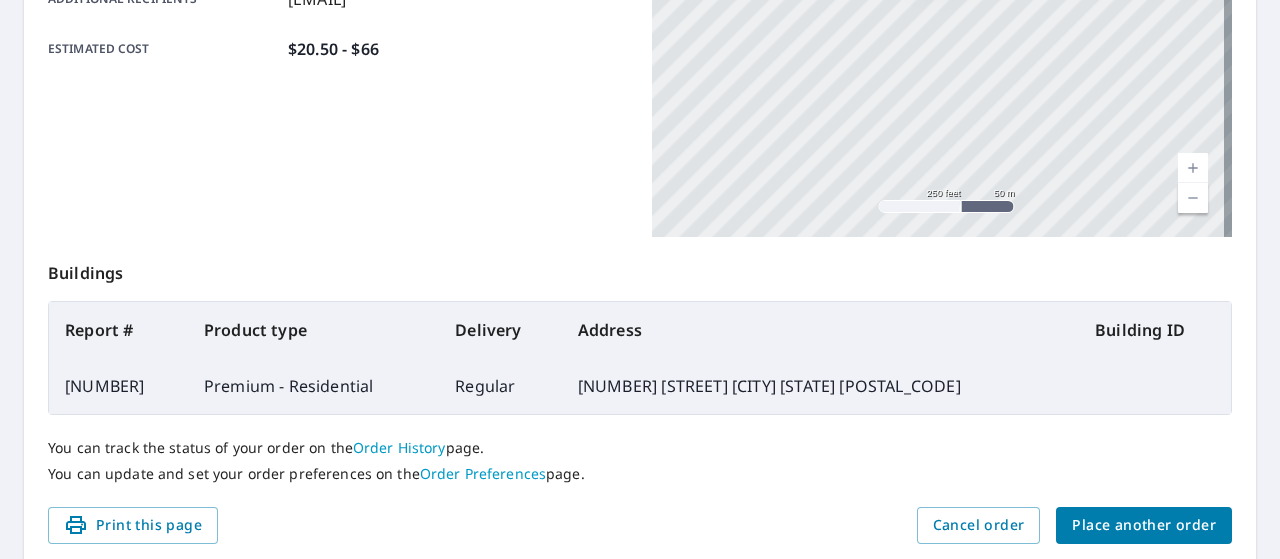 click on "Place another order" at bounding box center (1144, 525) 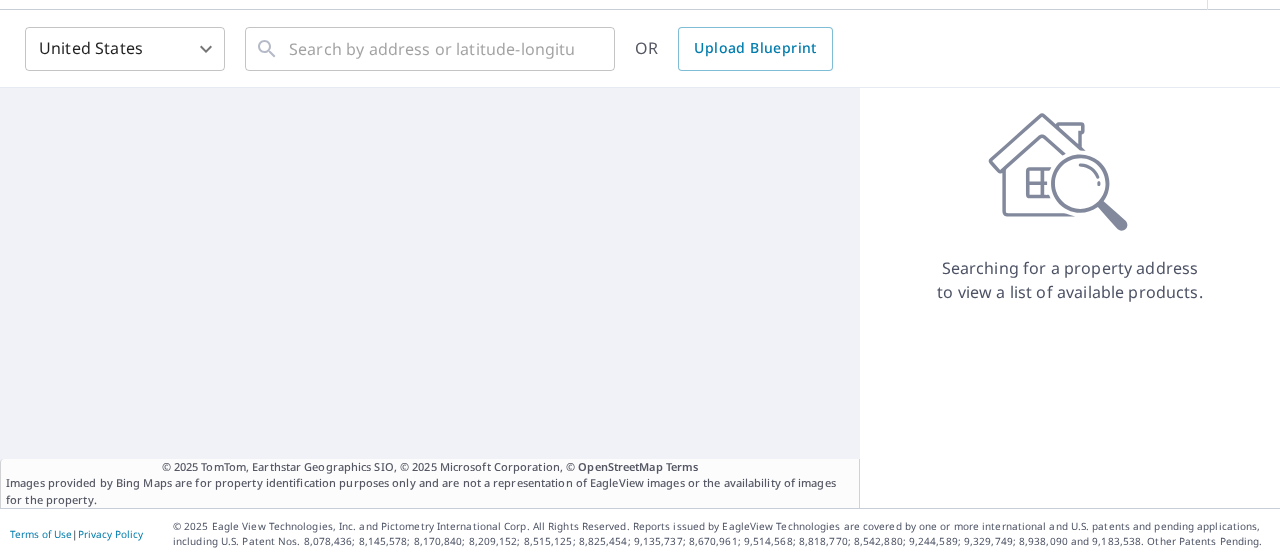 scroll, scrollTop: 62, scrollLeft: 0, axis: vertical 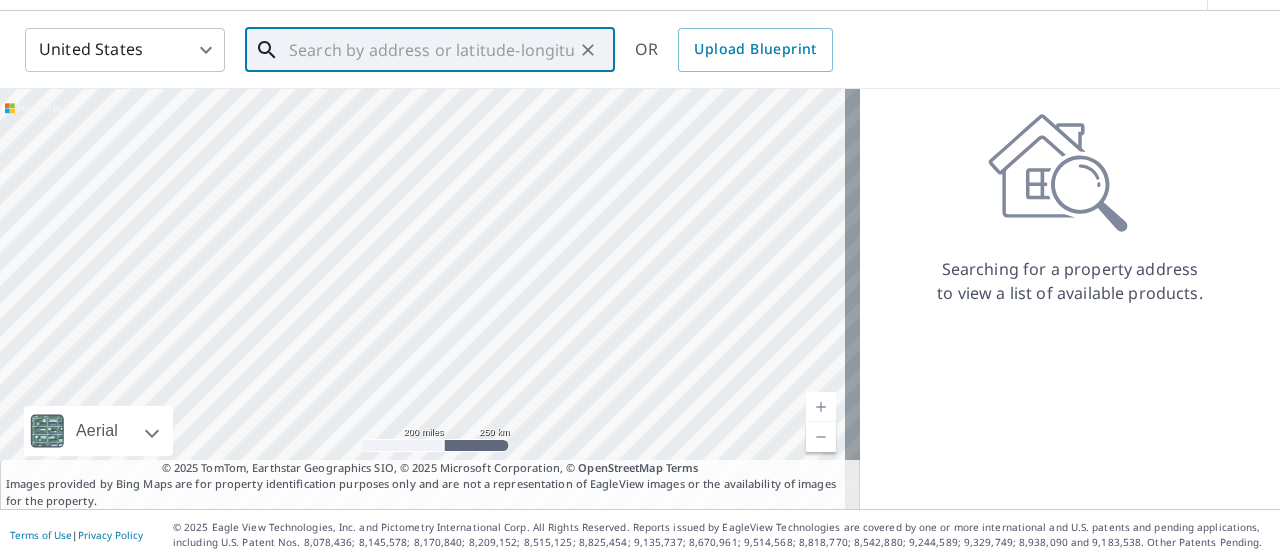 click at bounding box center [431, 50] 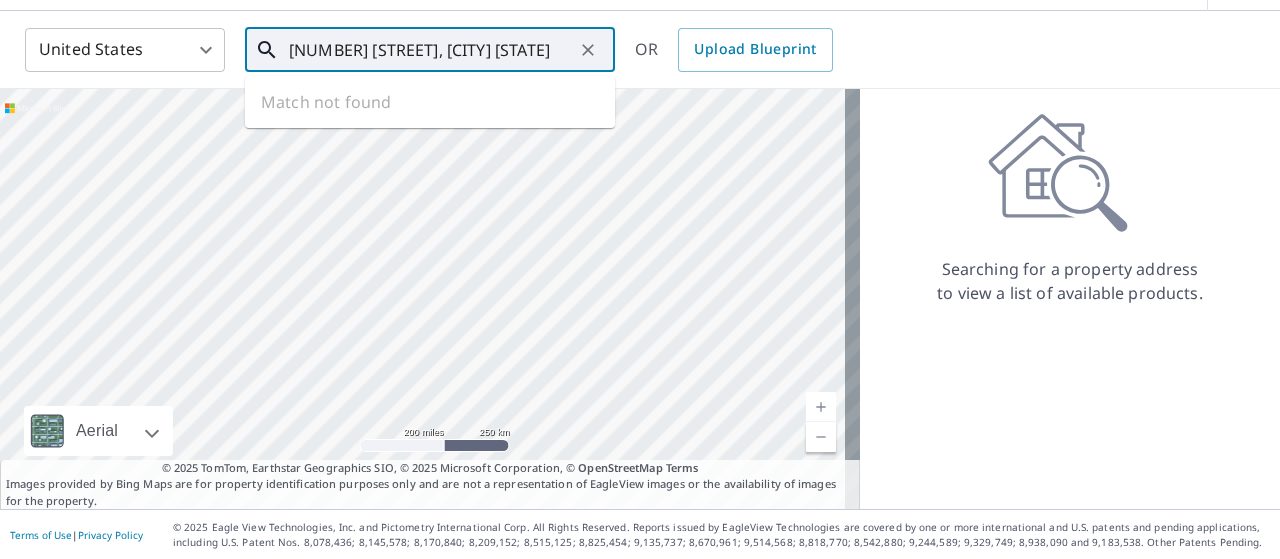 type on "[NUMBER] [STREET], [CITY] [STATE]" 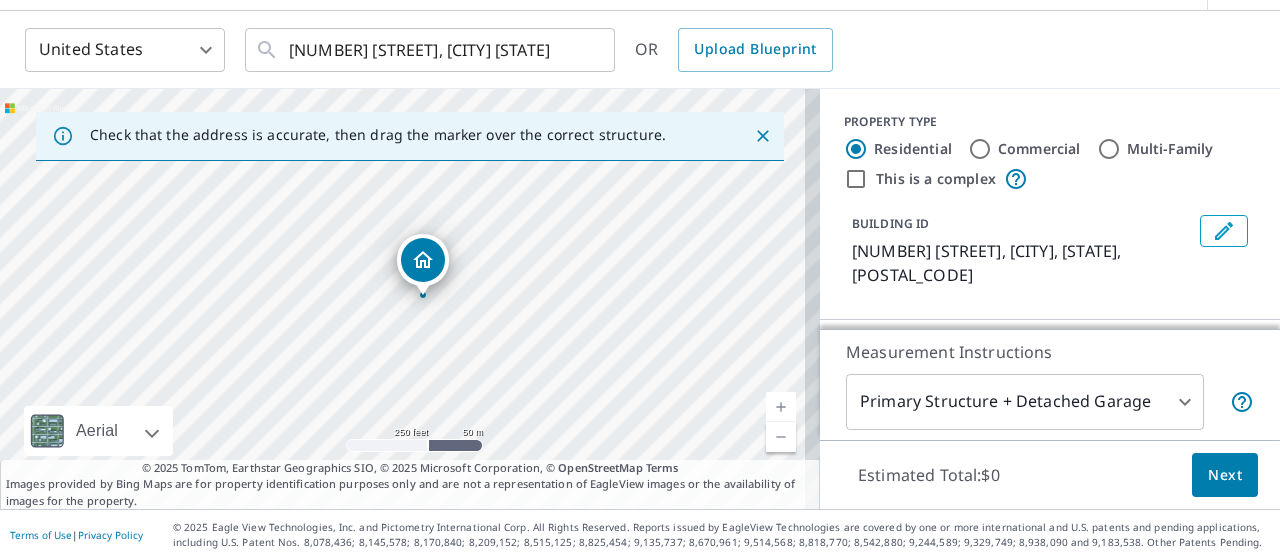click at bounding box center [781, 407] 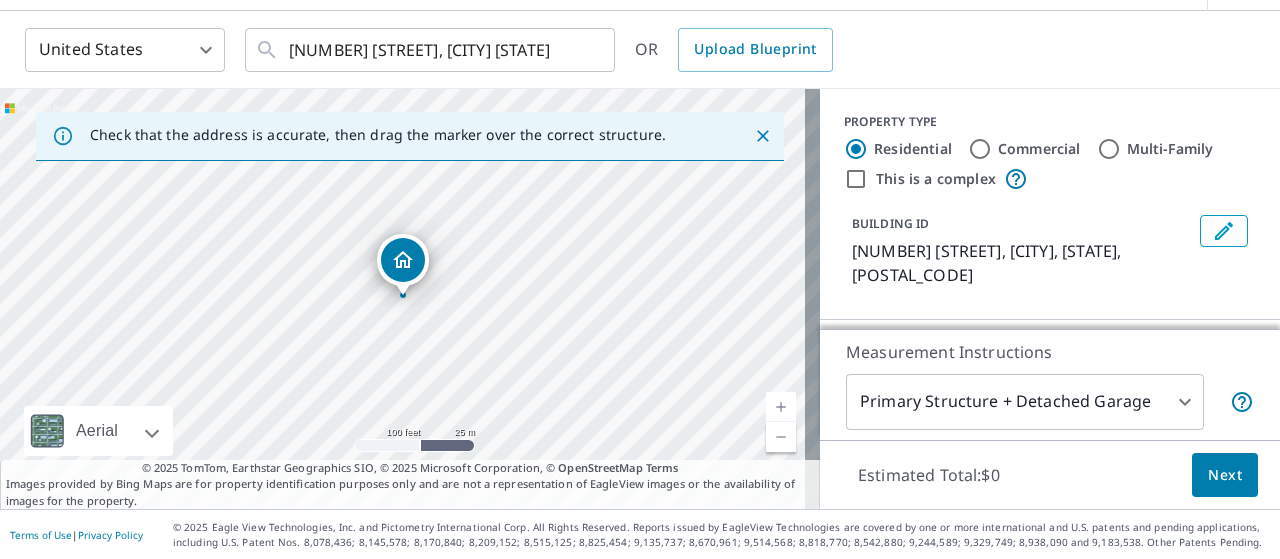 click at bounding box center [781, 407] 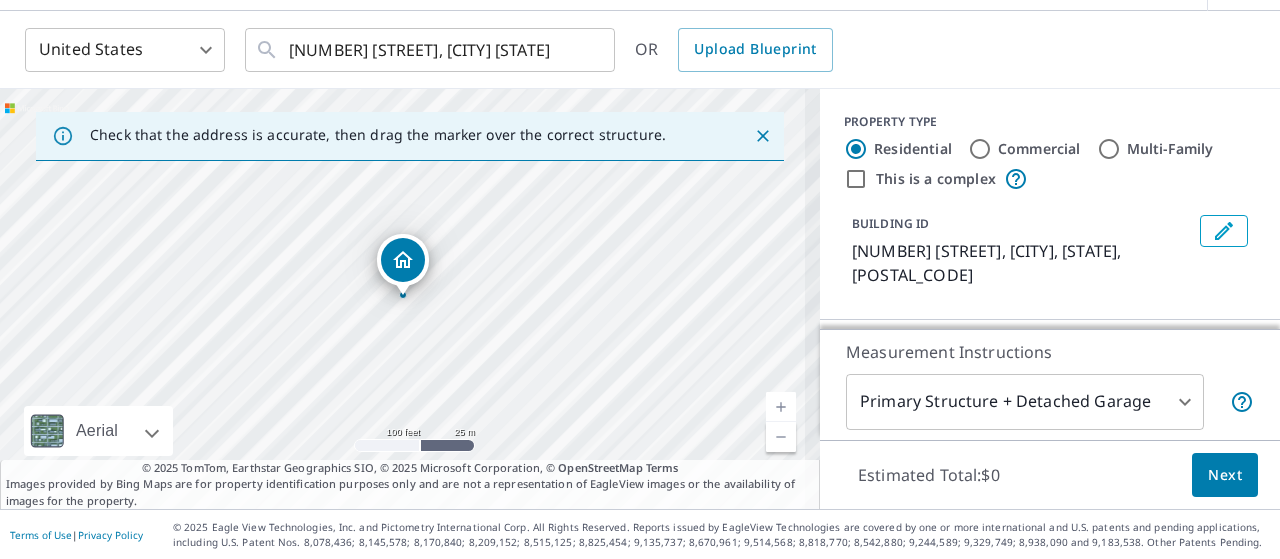 click at bounding box center (781, 407) 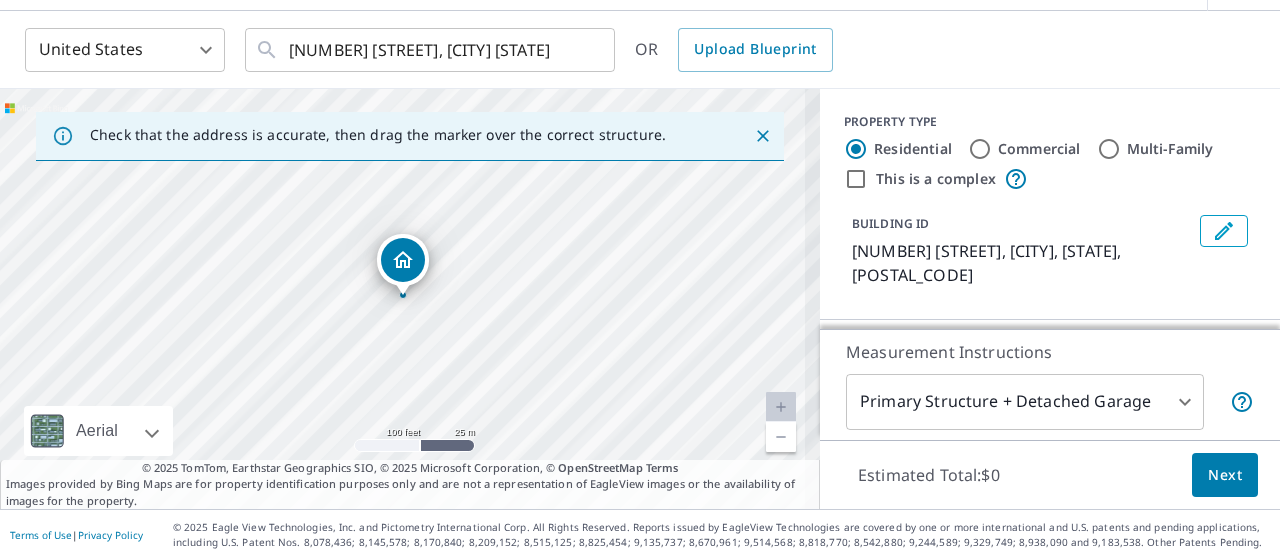 click at bounding box center [781, 407] 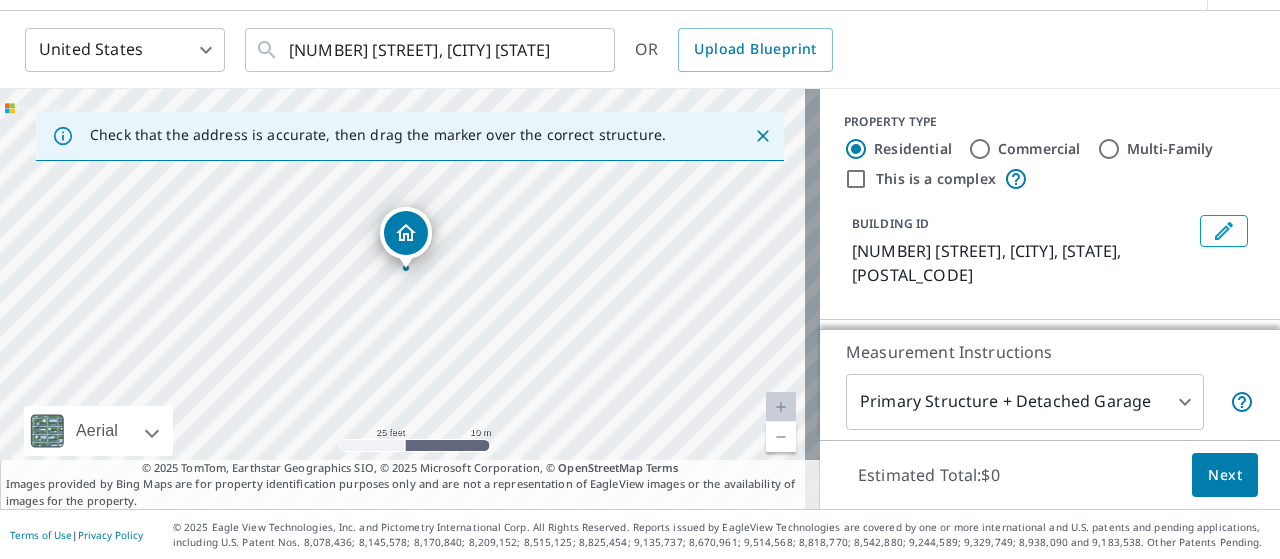 drag, startPoint x: 418, startPoint y: 267, endPoint x: 421, endPoint y: 240, distance: 27.166155 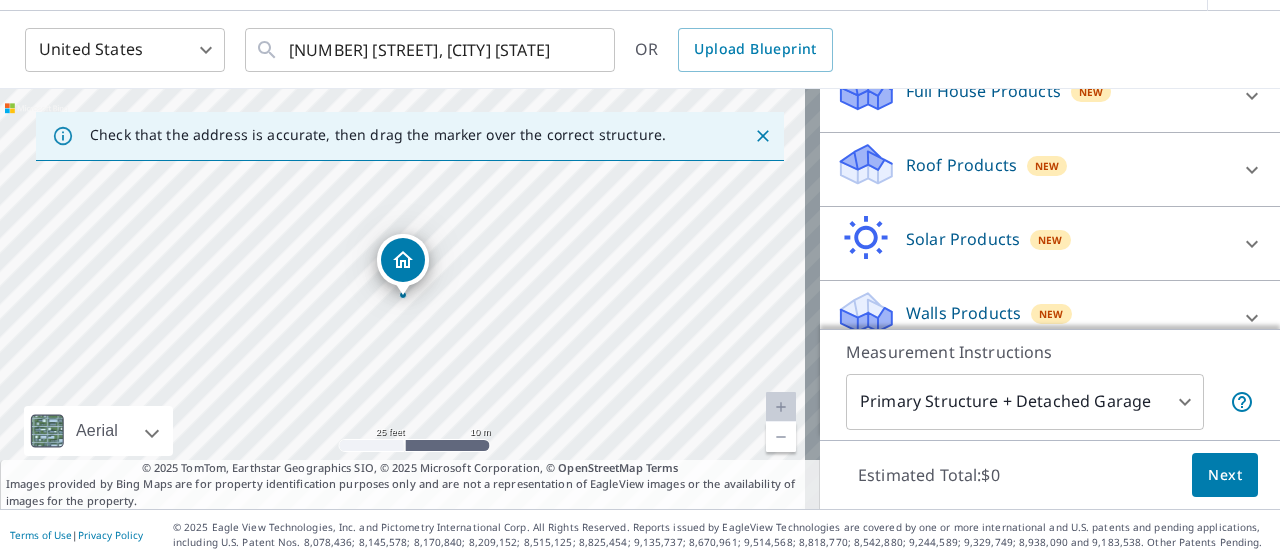 scroll, scrollTop: 156, scrollLeft: 0, axis: vertical 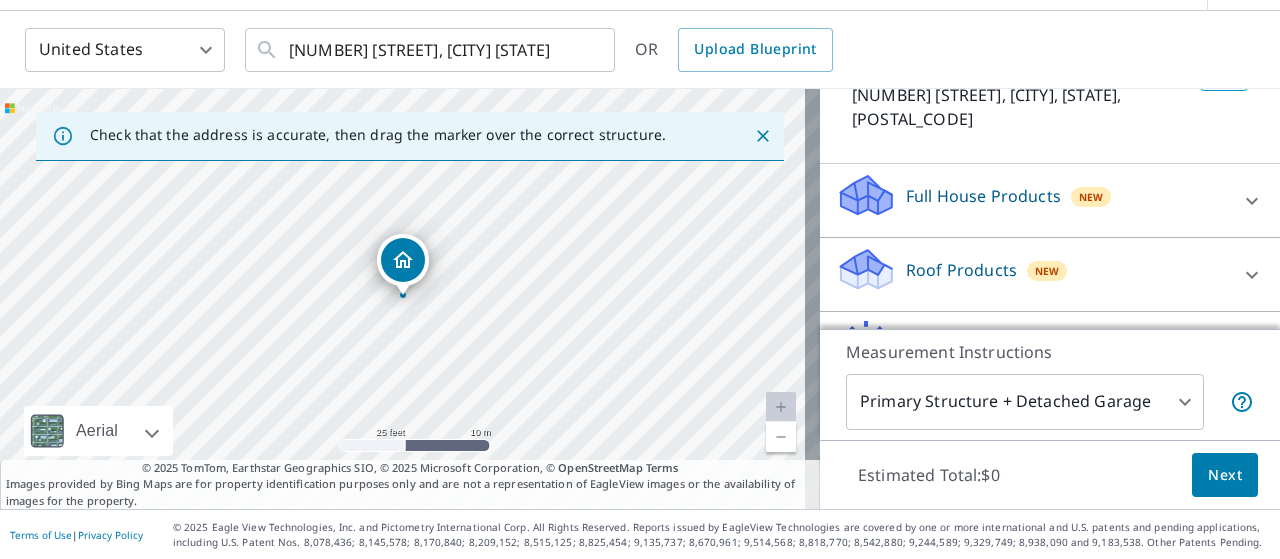 click 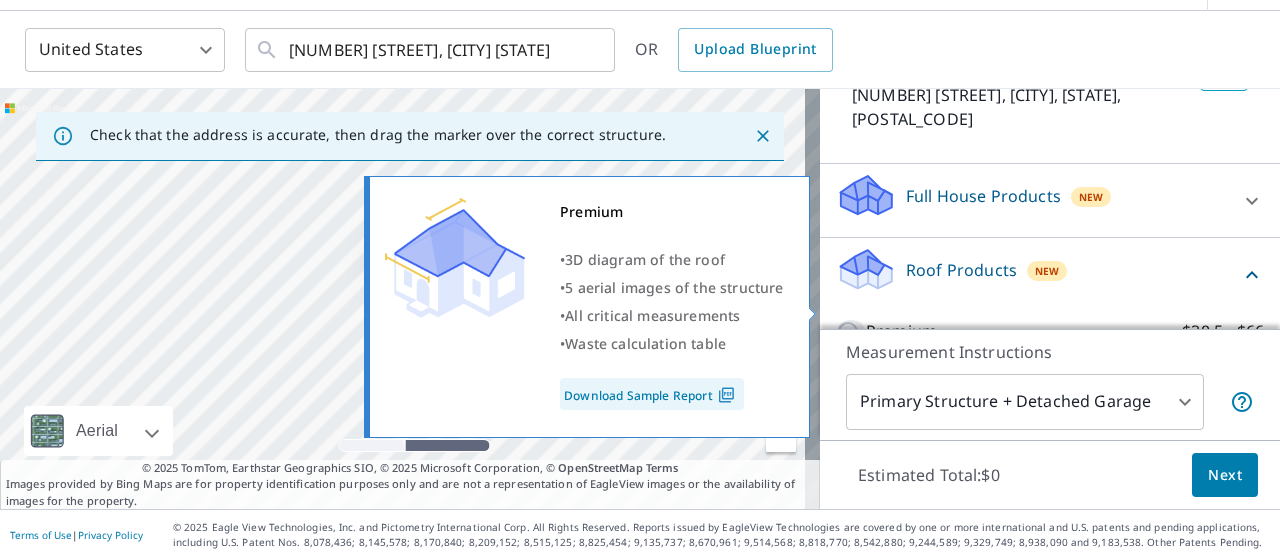 click on "Premium $20.5 - $66" at bounding box center [851, 332] 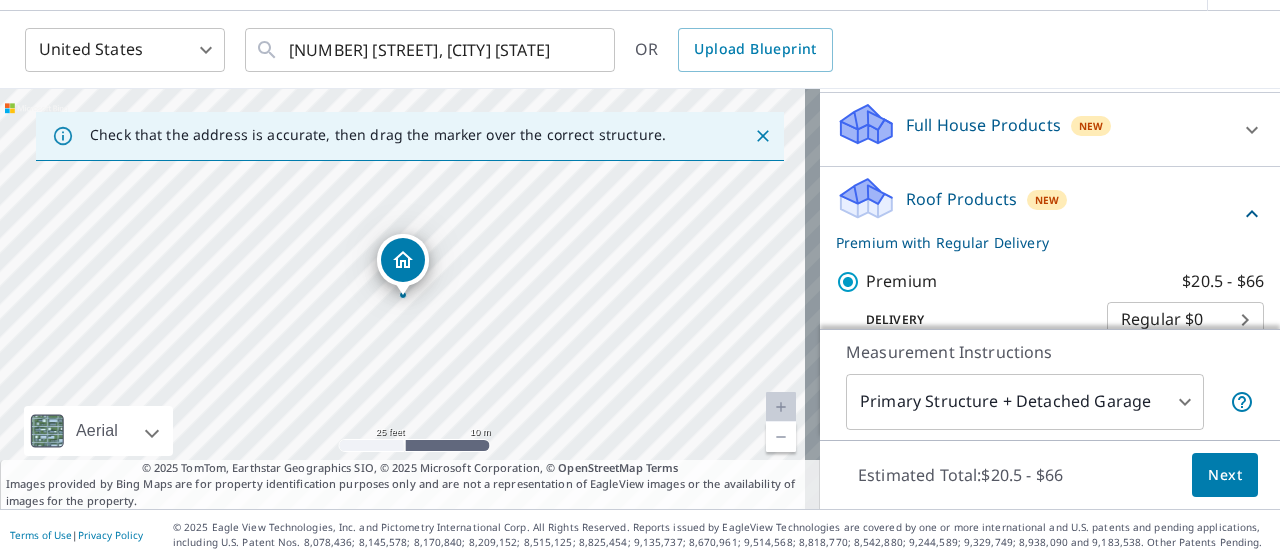 scroll, scrollTop: 214, scrollLeft: 0, axis: vertical 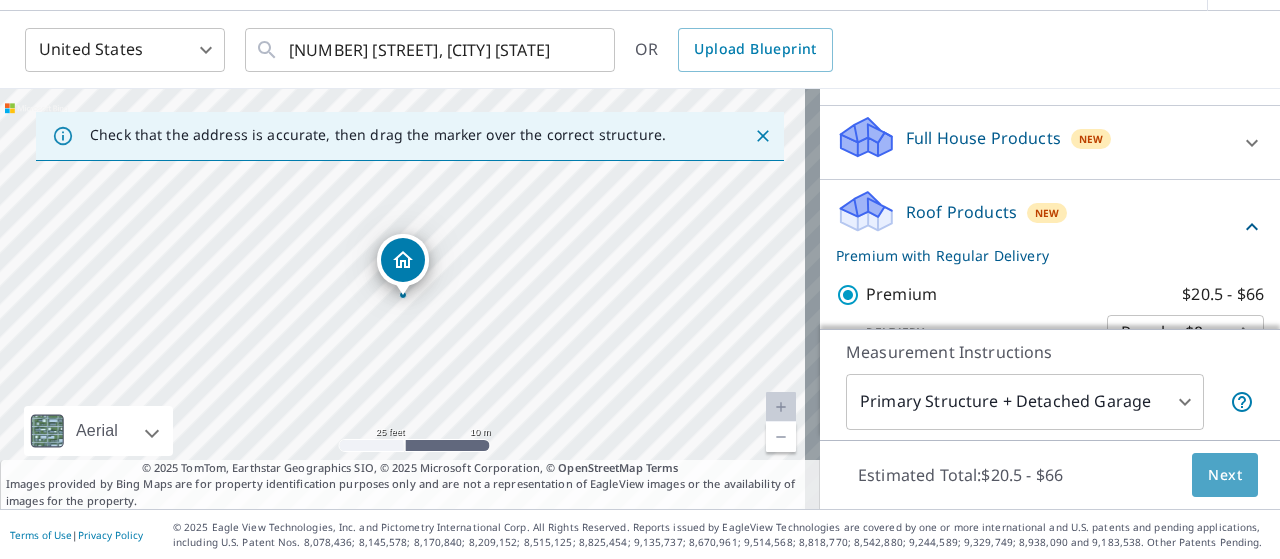 click on "Next" at bounding box center (1225, 475) 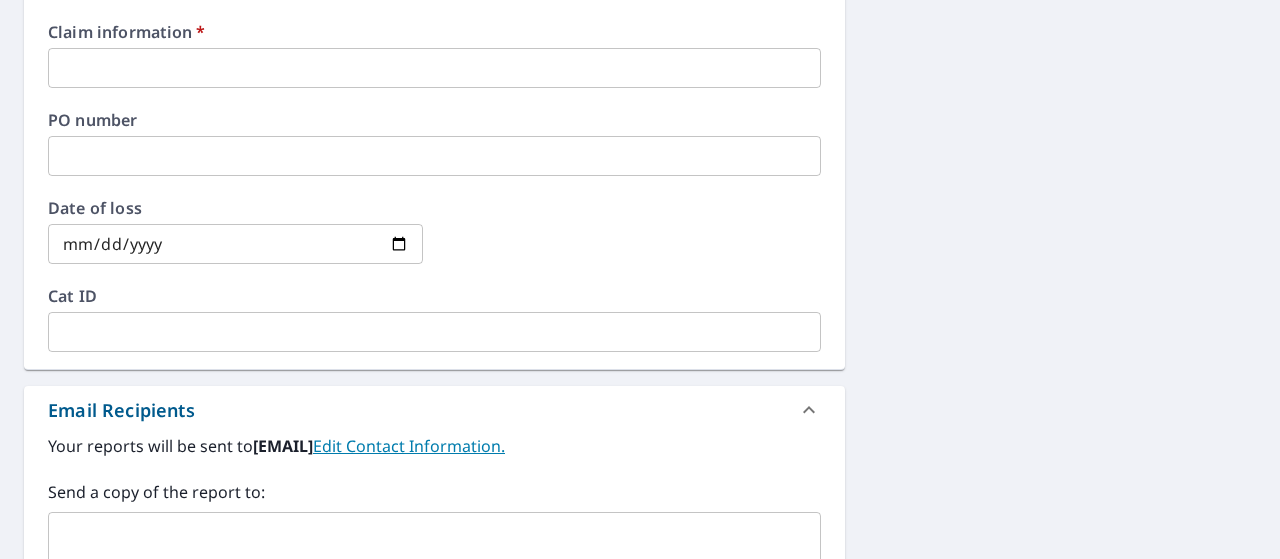 scroll, scrollTop: 836, scrollLeft: 0, axis: vertical 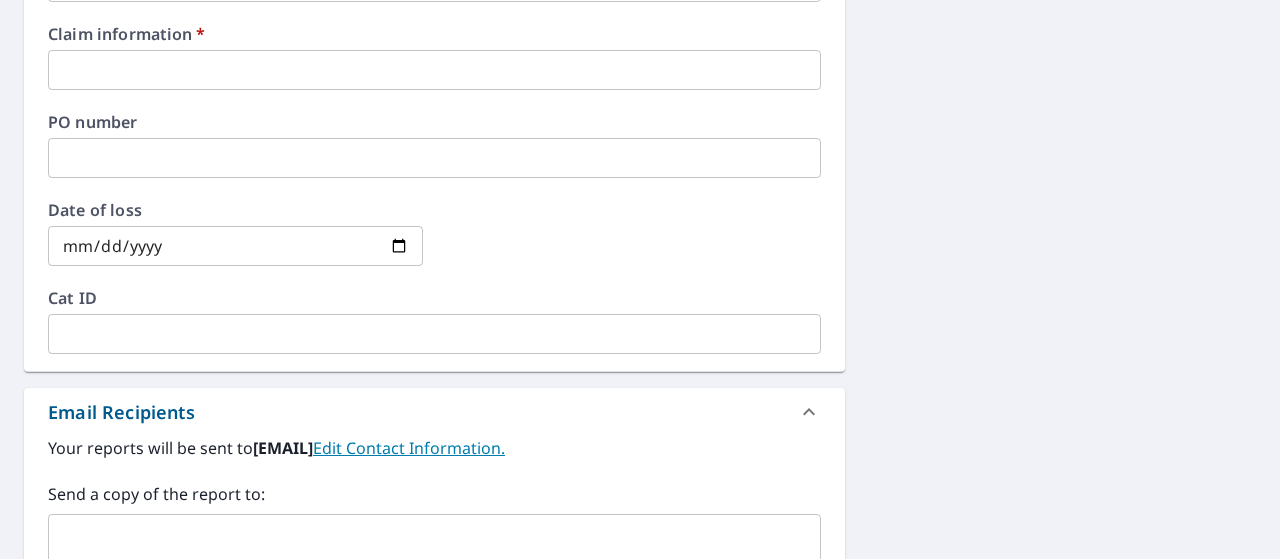 click at bounding box center [434, 70] 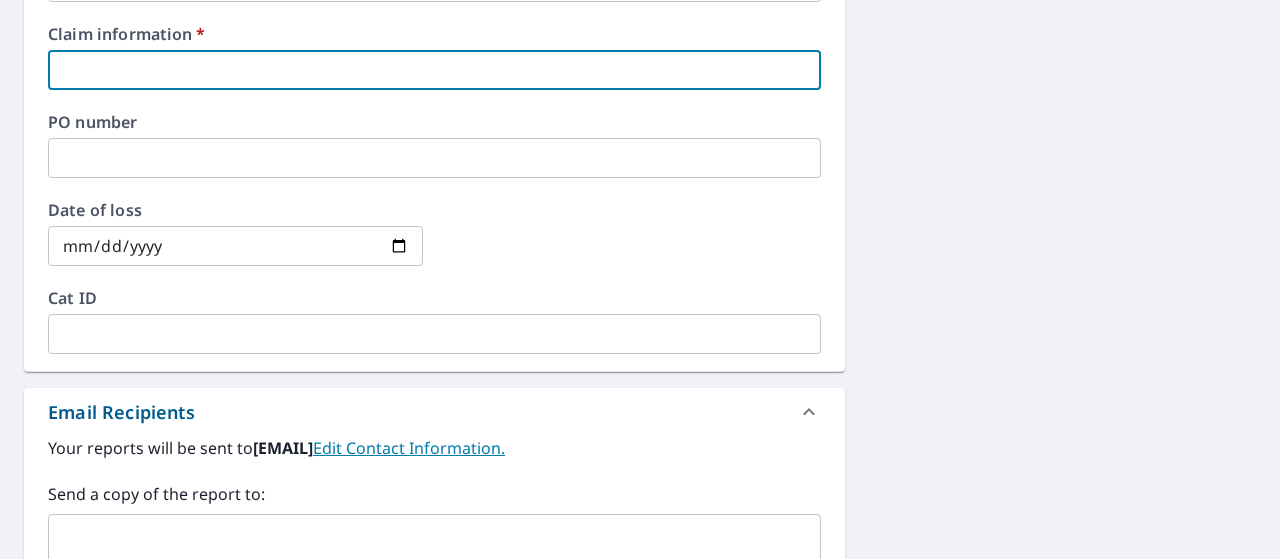 type on "[NUMBER]" 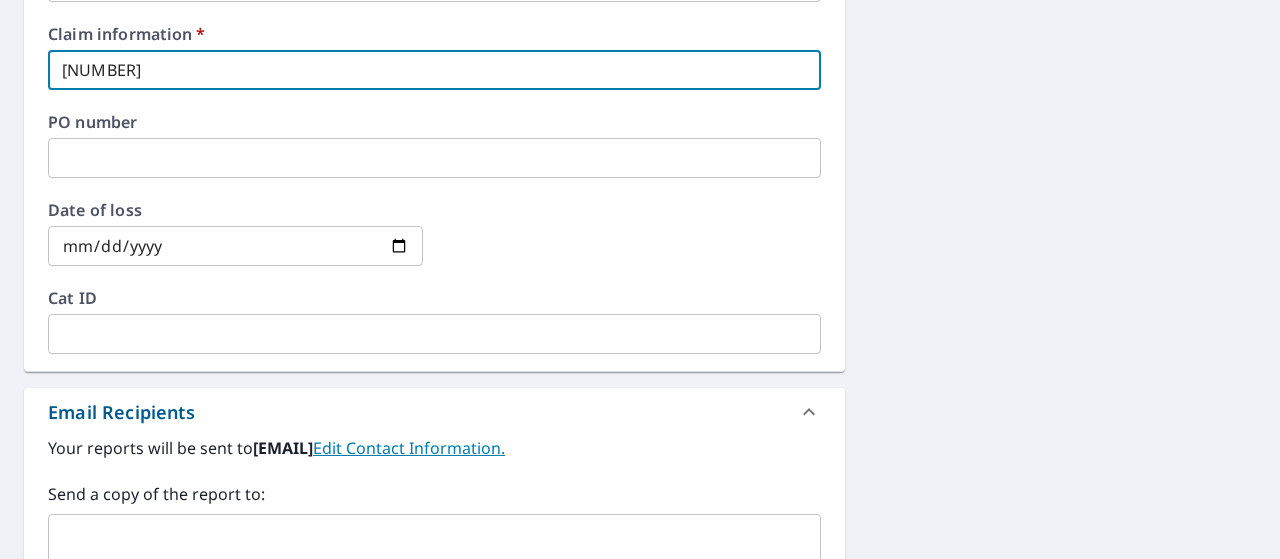 checkbox on "true" 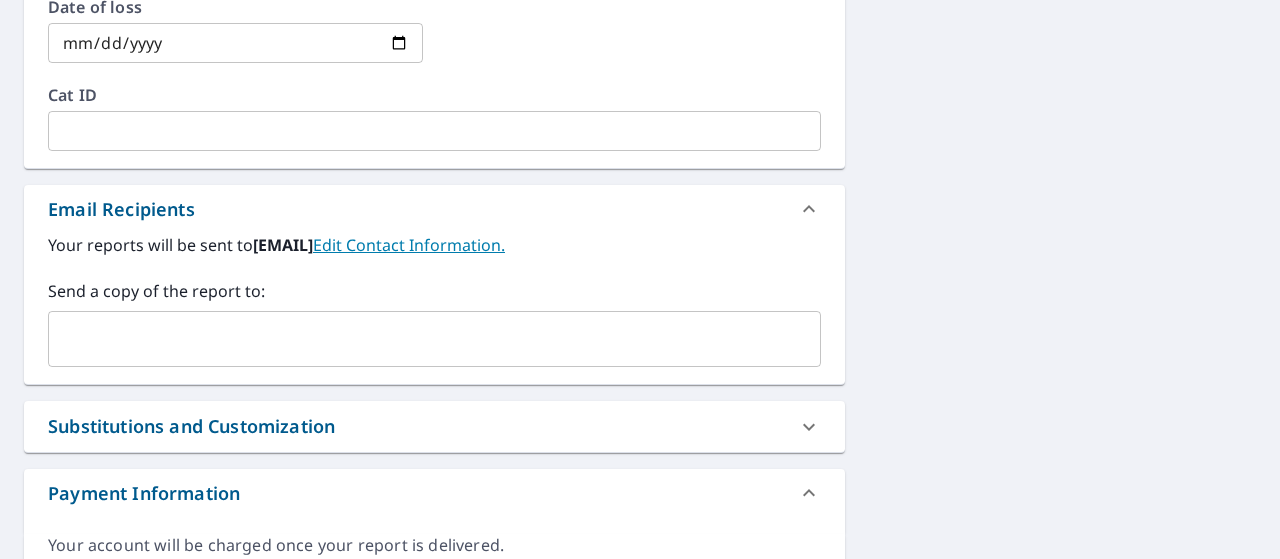 scroll, scrollTop: 1141, scrollLeft: 0, axis: vertical 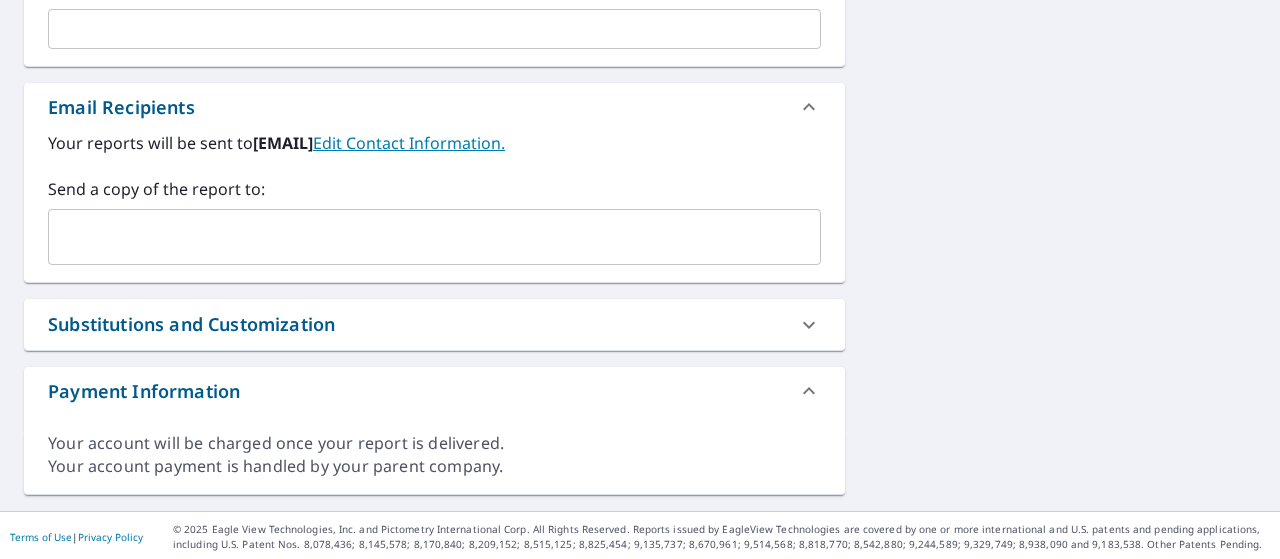 click at bounding box center (419, 237) 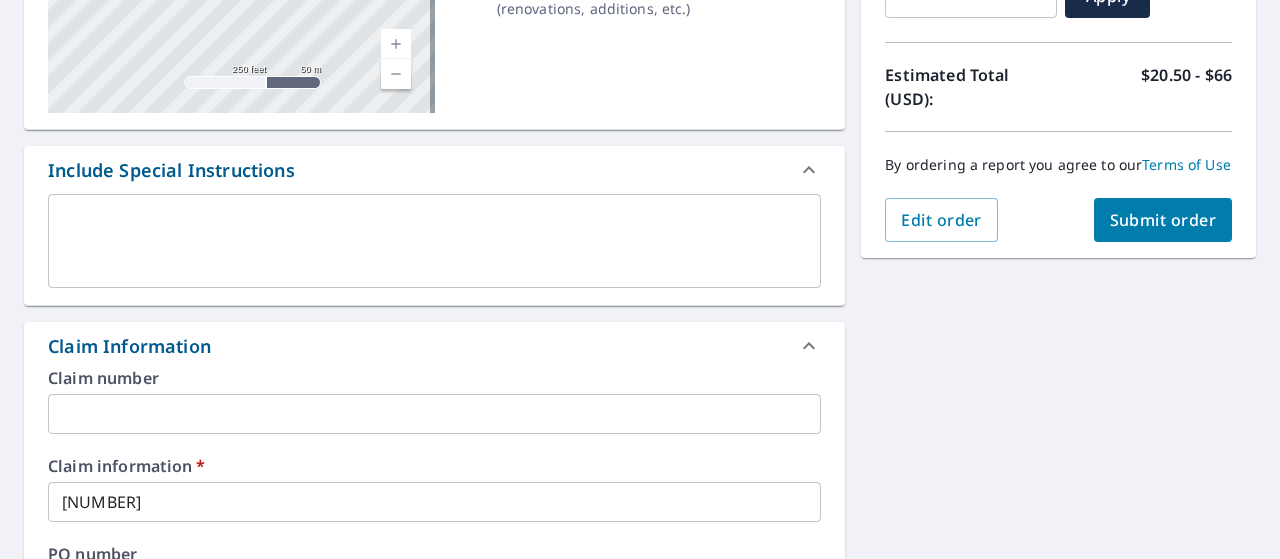 scroll, scrollTop: 410, scrollLeft: 0, axis: vertical 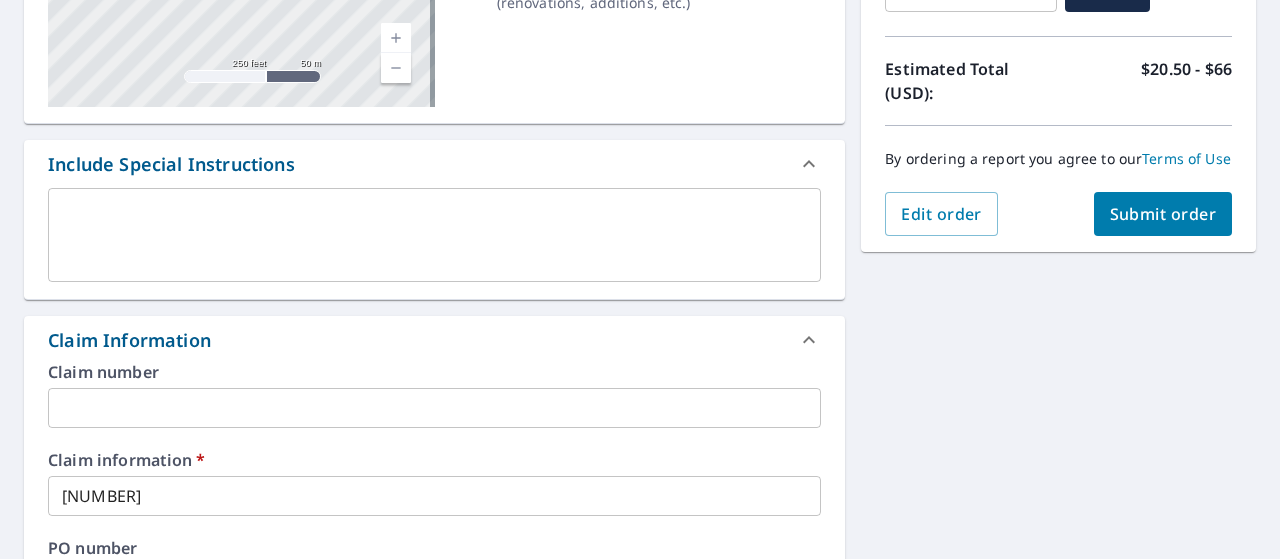type on "[EMAIL]" 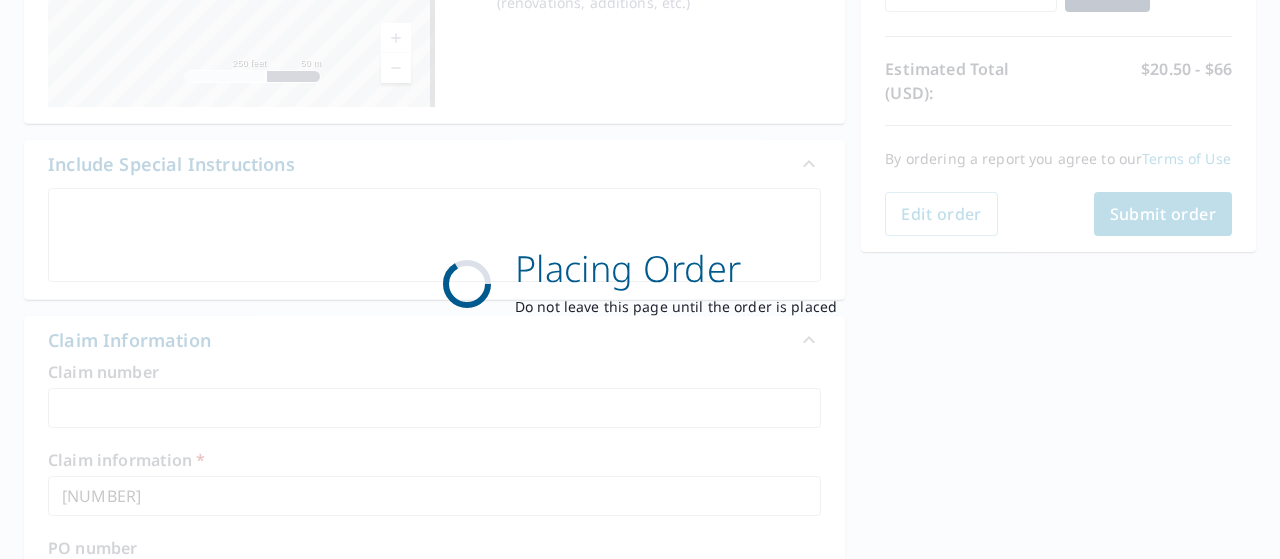checkbox on "true" 